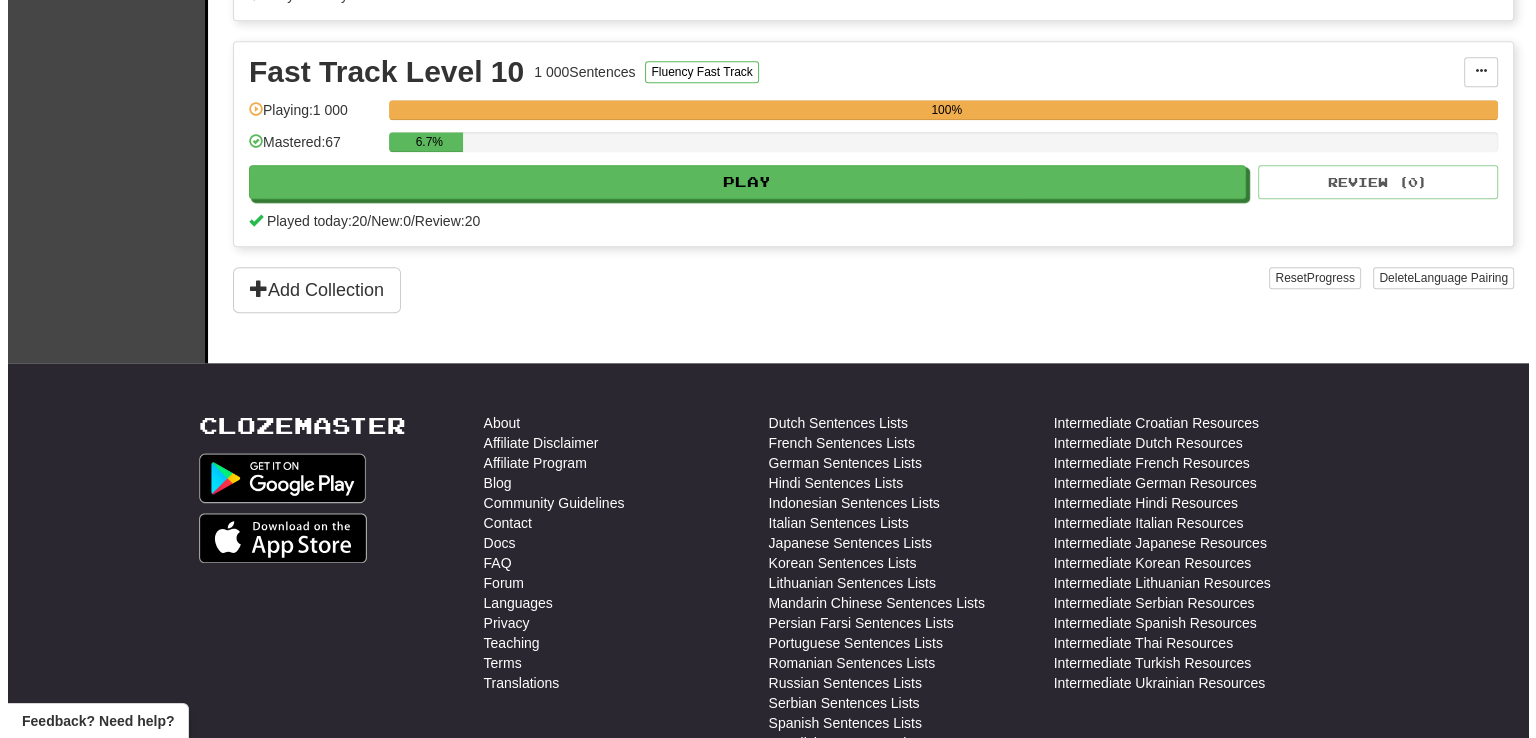scroll, scrollTop: 2000, scrollLeft: 0, axis: vertical 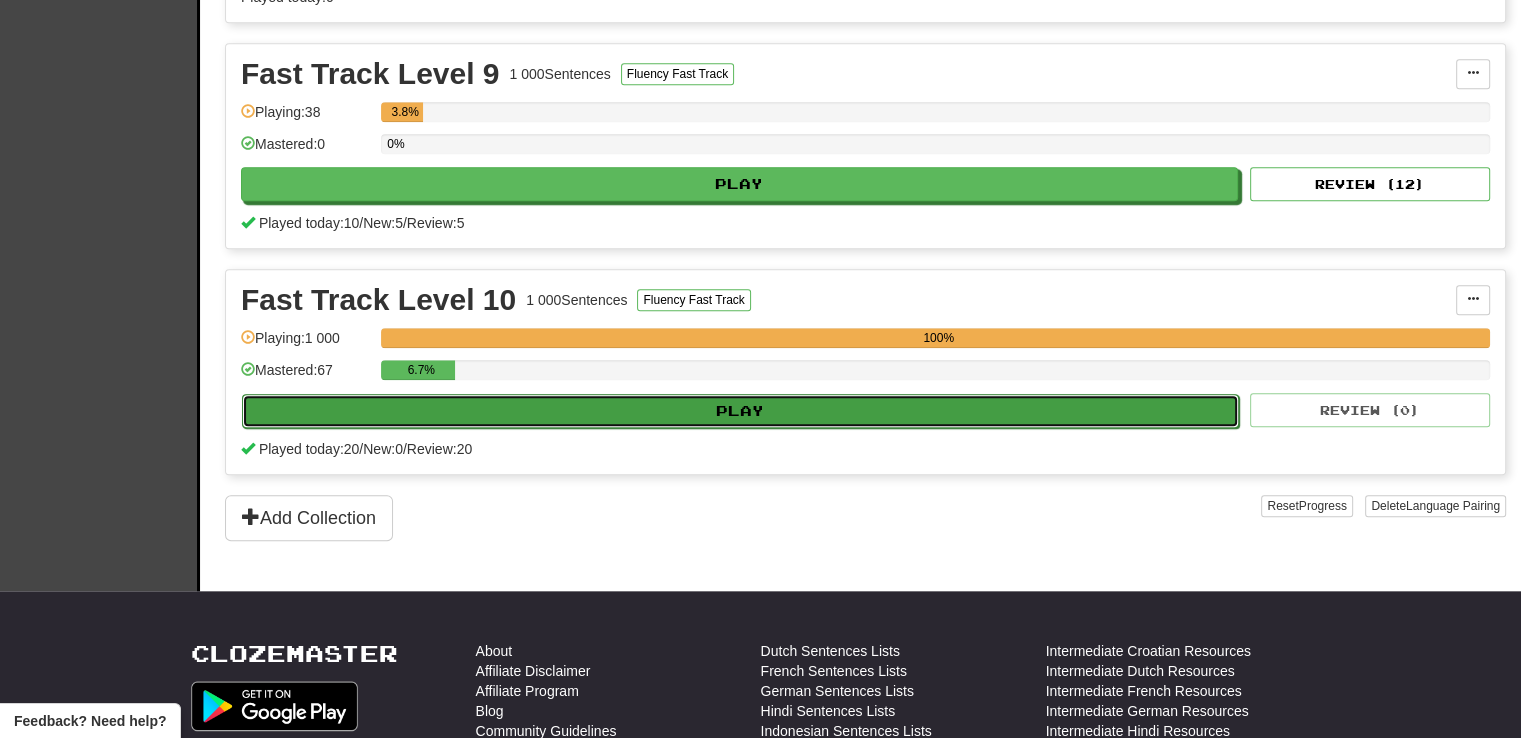 click on "Play" at bounding box center (740, 411) 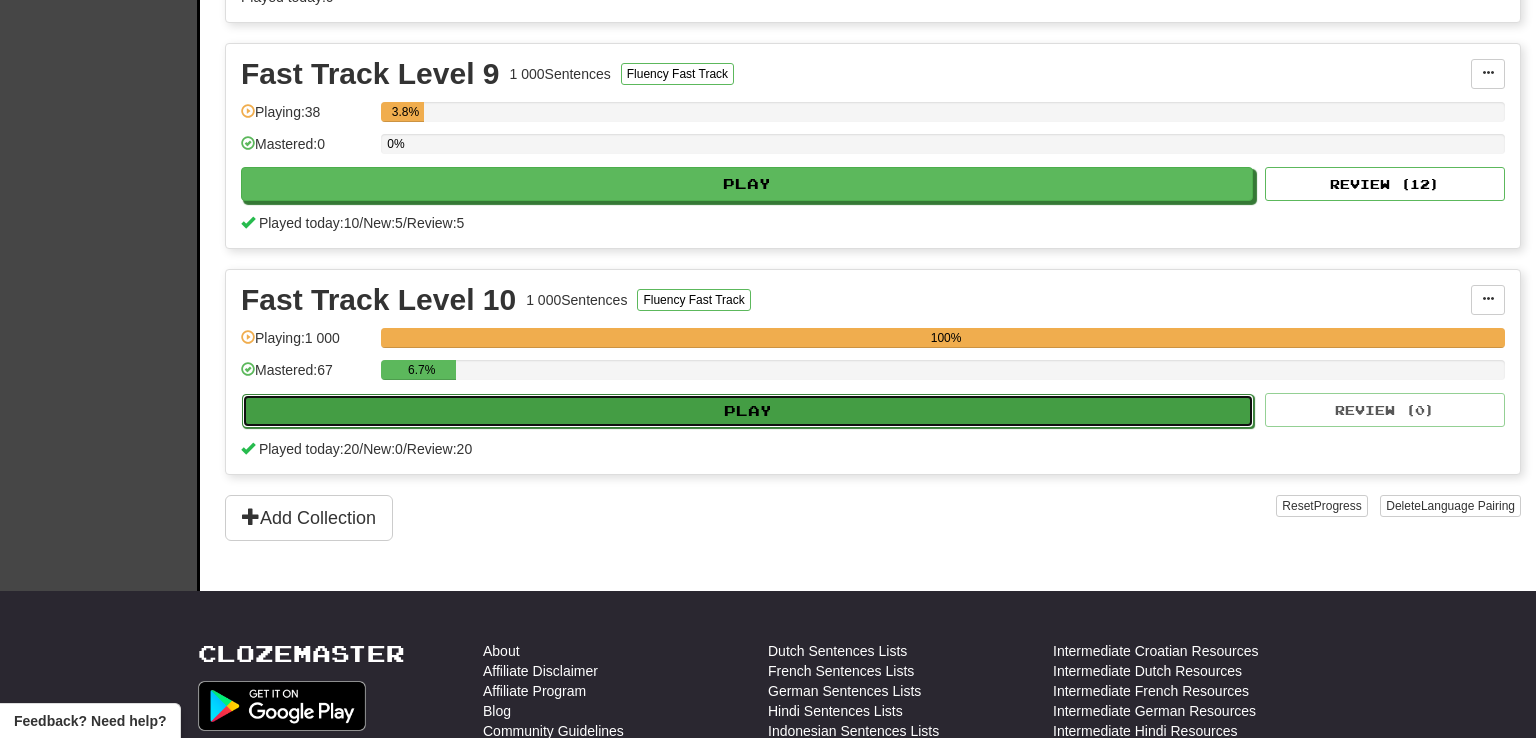 select on "**" 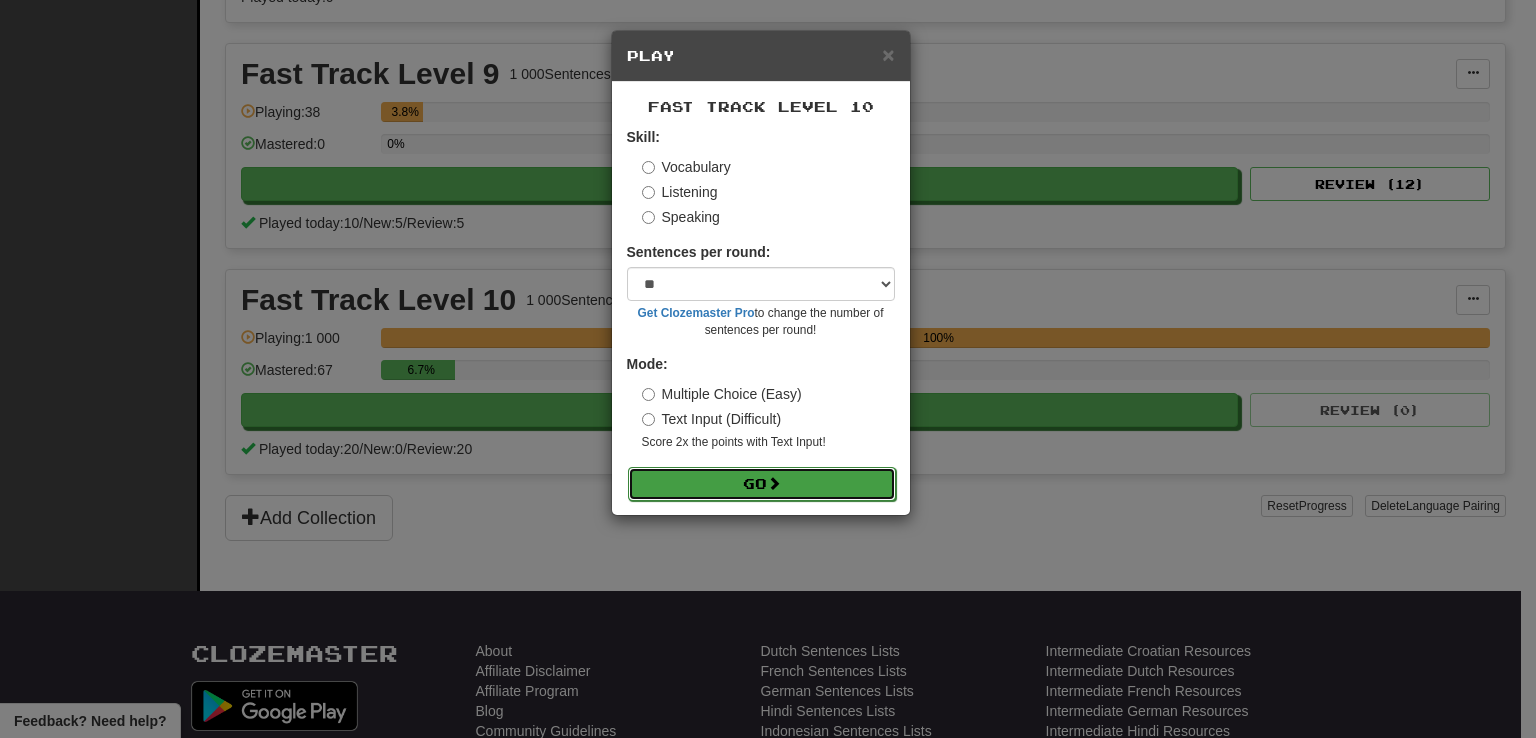 click on "Go" at bounding box center [762, 484] 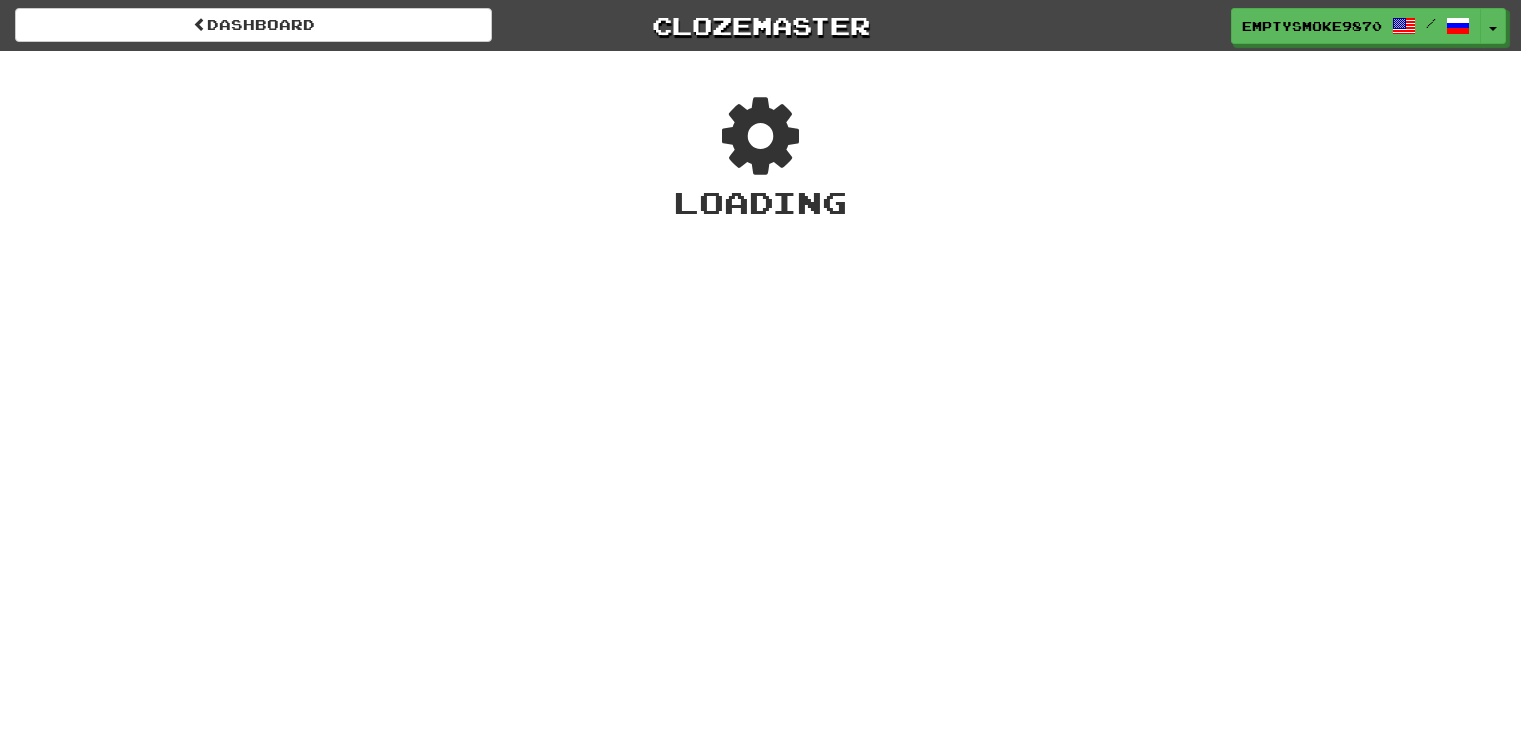 scroll, scrollTop: 0, scrollLeft: 0, axis: both 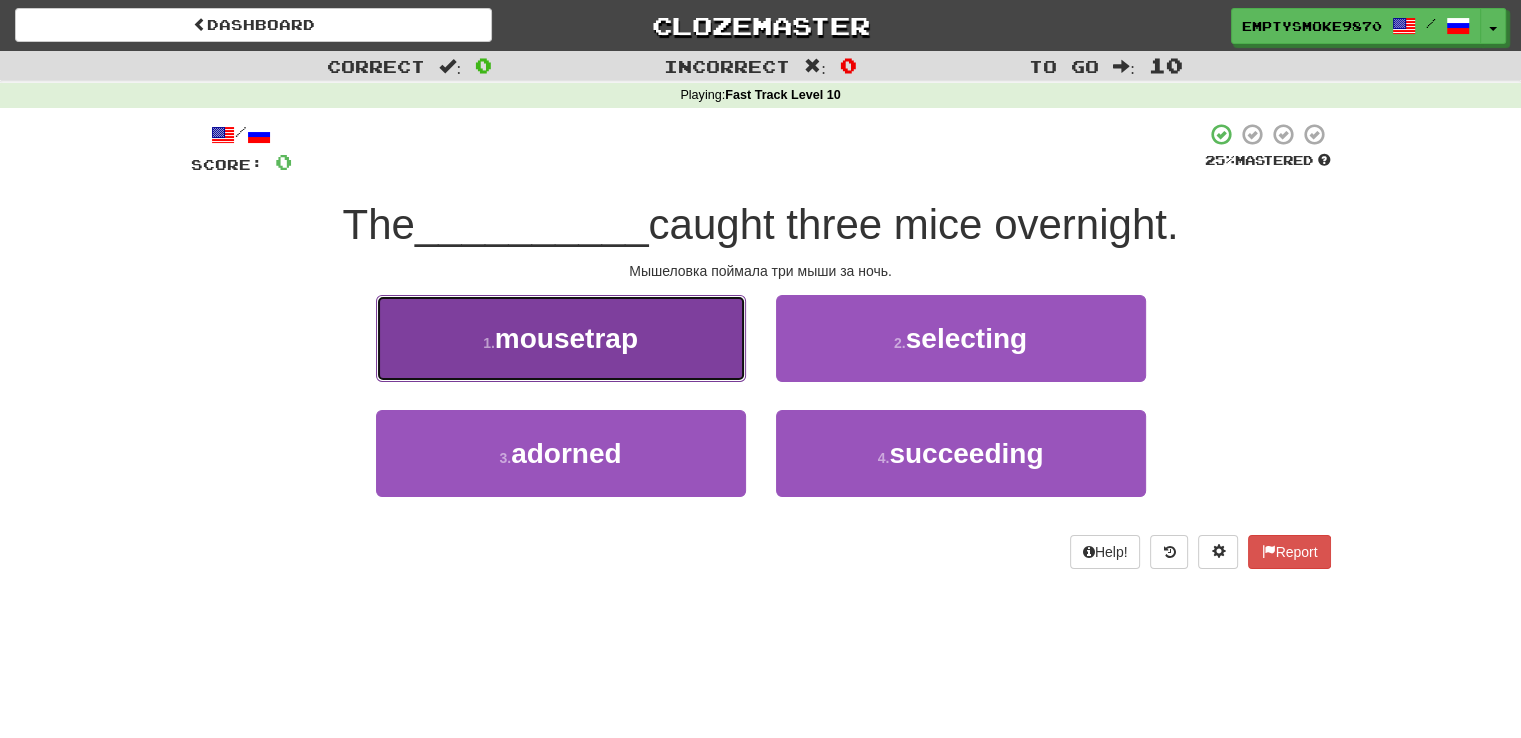click on "1 .  mousetrap" at bounding box center [561, 338] 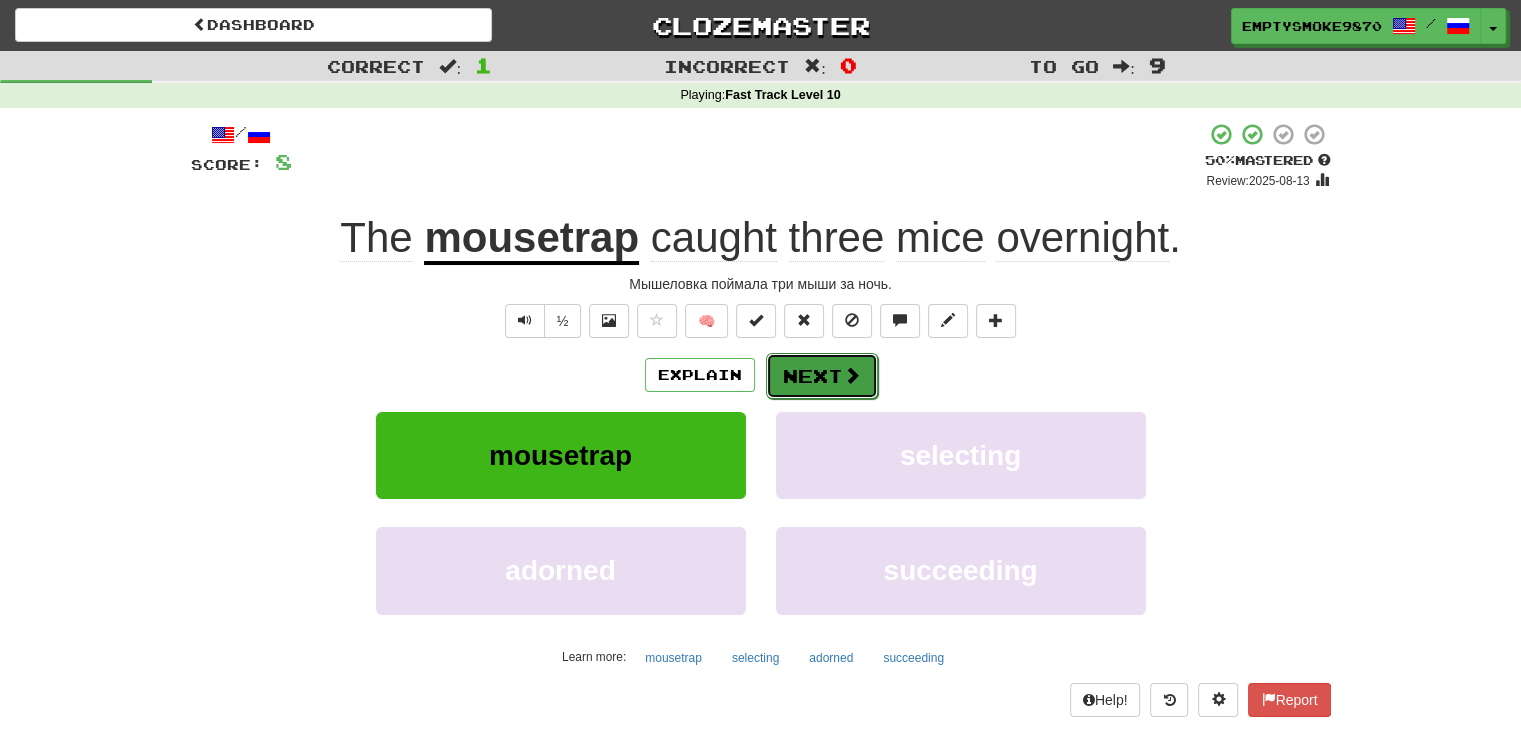 click on "Next" at bounding box center [822, 376] 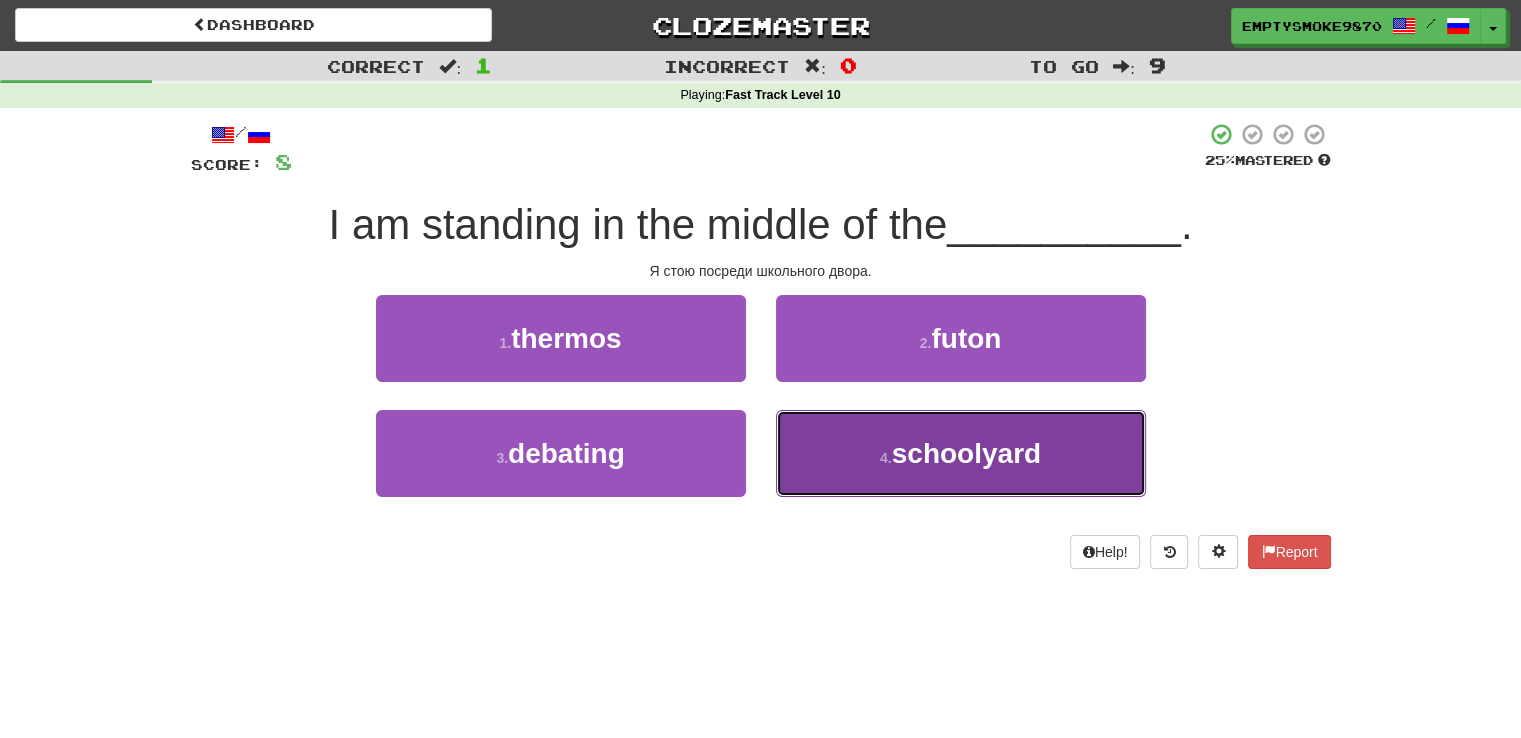 click on "4 .  schoolyard" at bounding box center [961, 453] 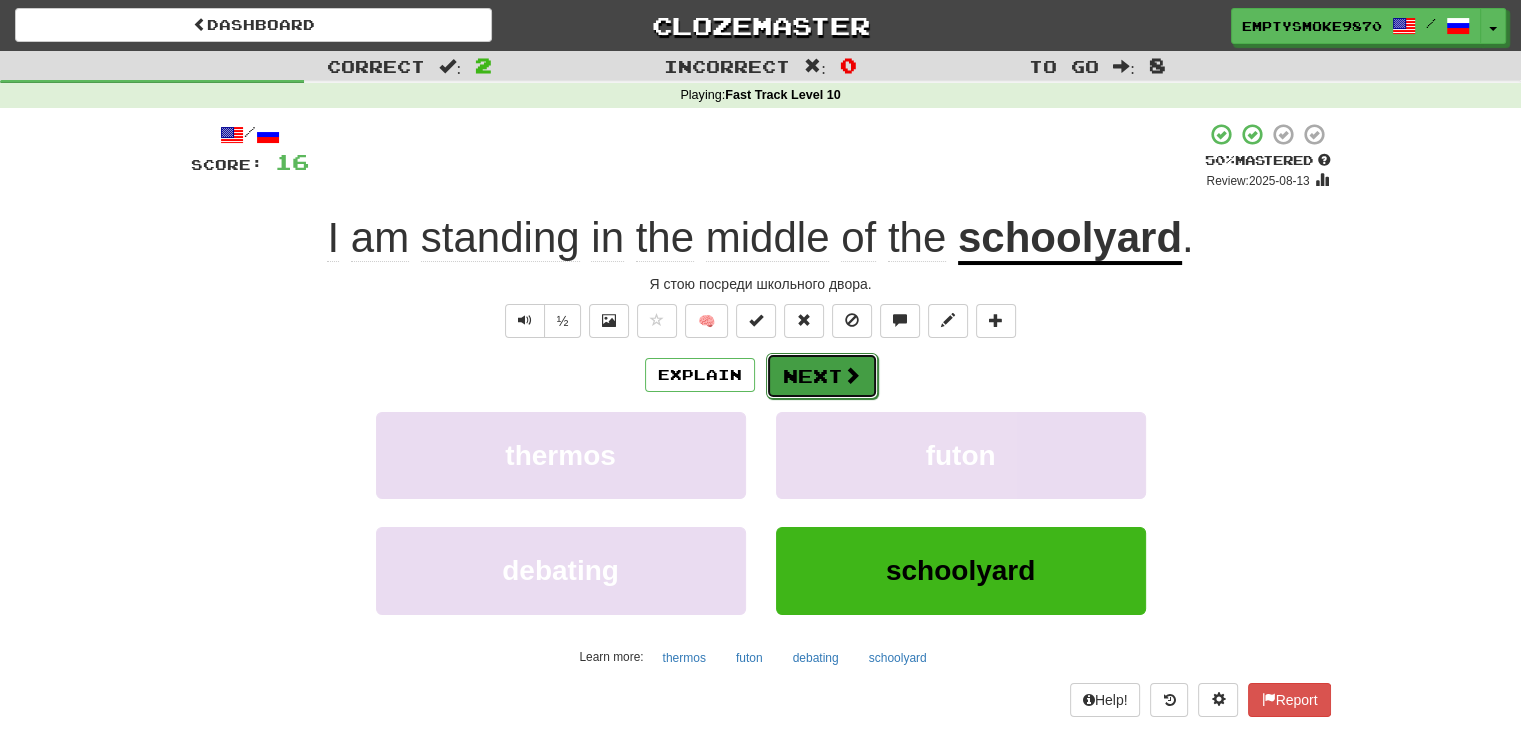 click on "Next" at bounding box center [822, 376] 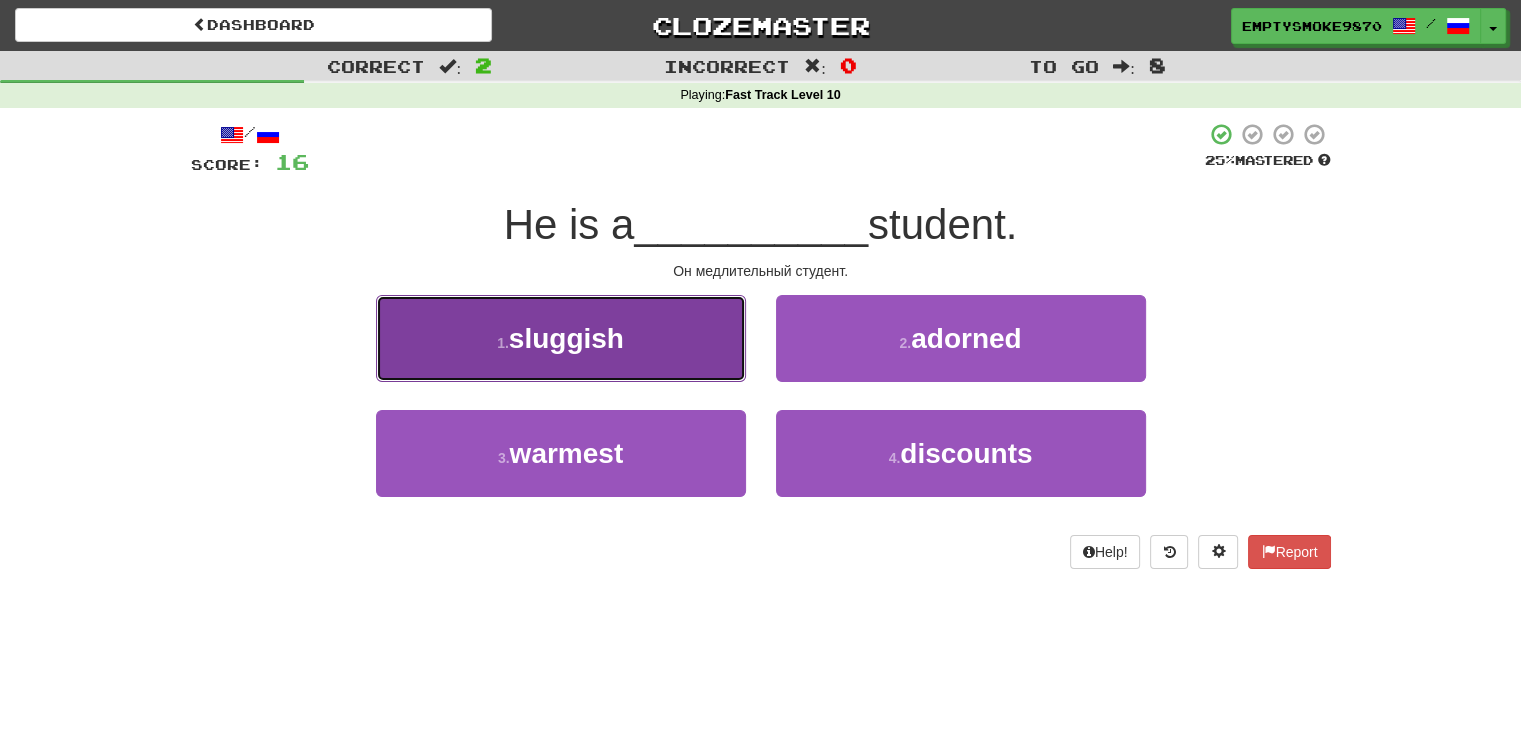 click on "1 .  sluggish" at bounding box center (561, 338) 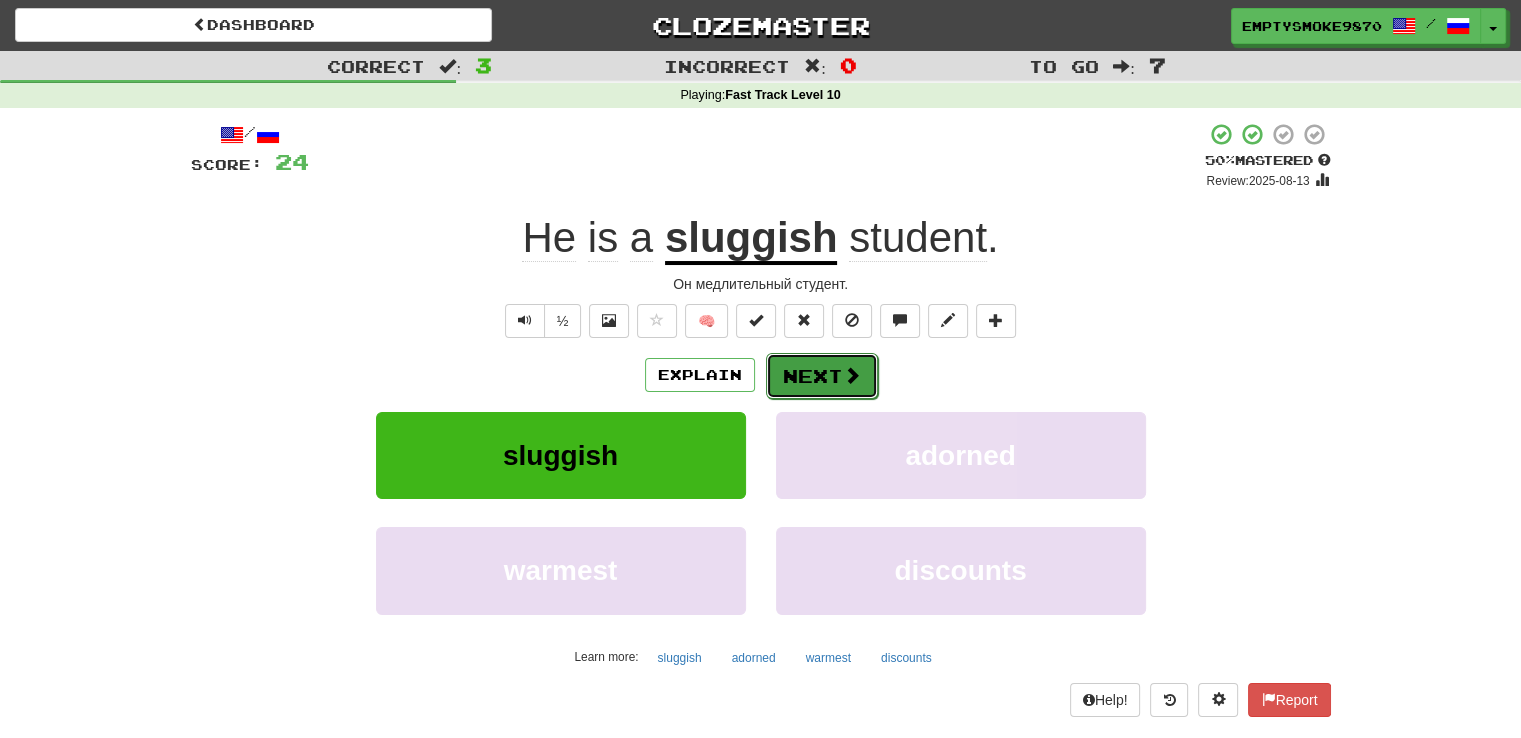click on "Next" at bounding box center (822, 376) 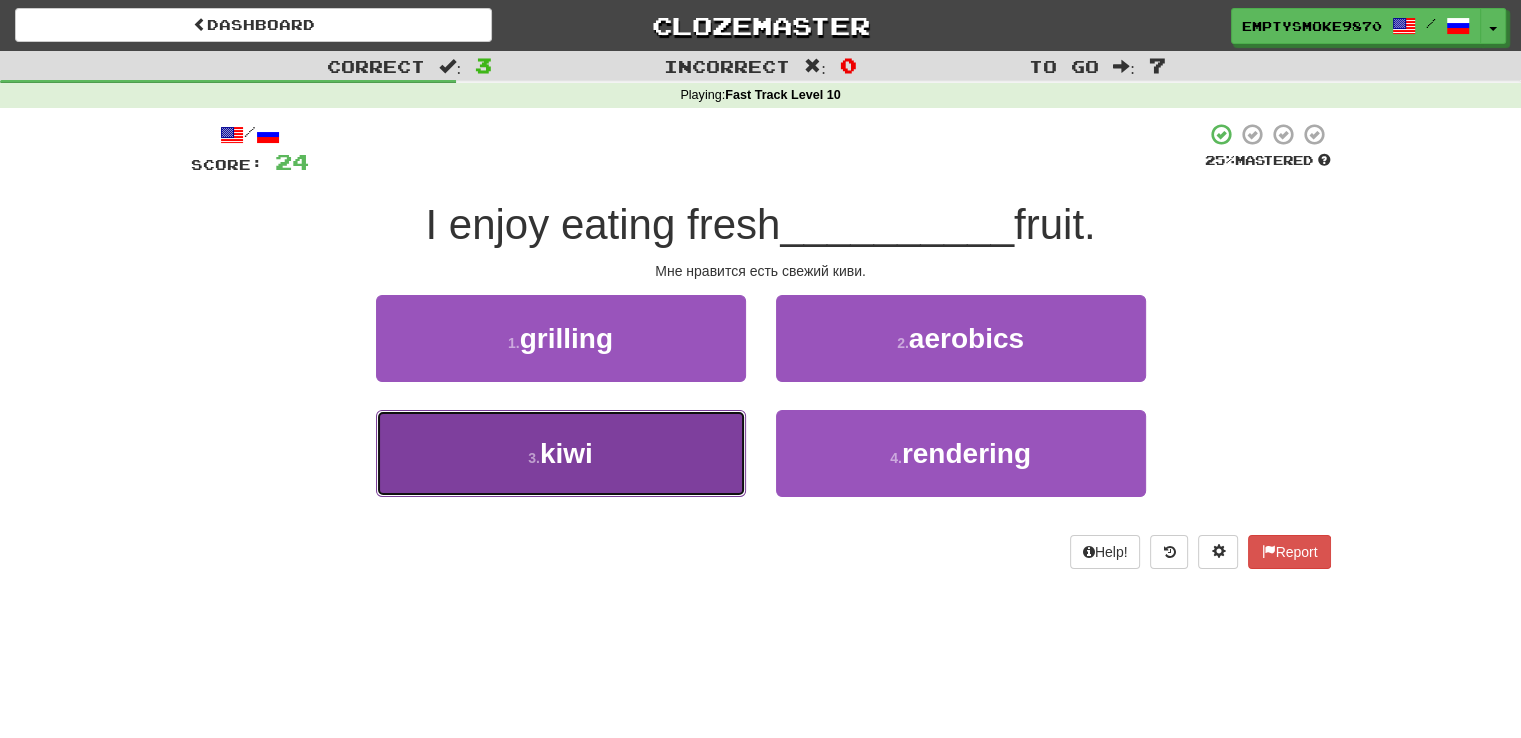 click on "3 .  kiwi" at bounding box center [561, 453] 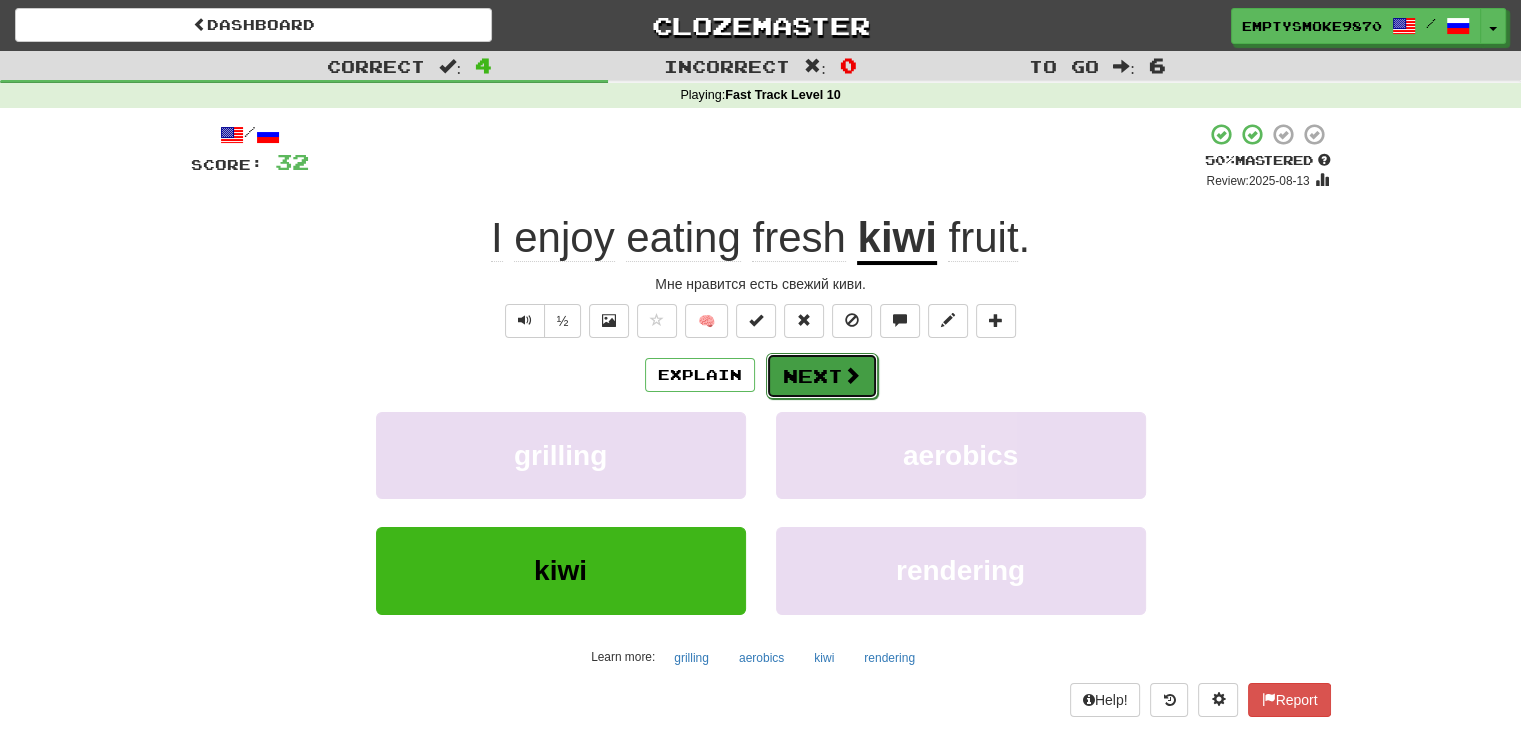 click at bounding box center (852, 375) 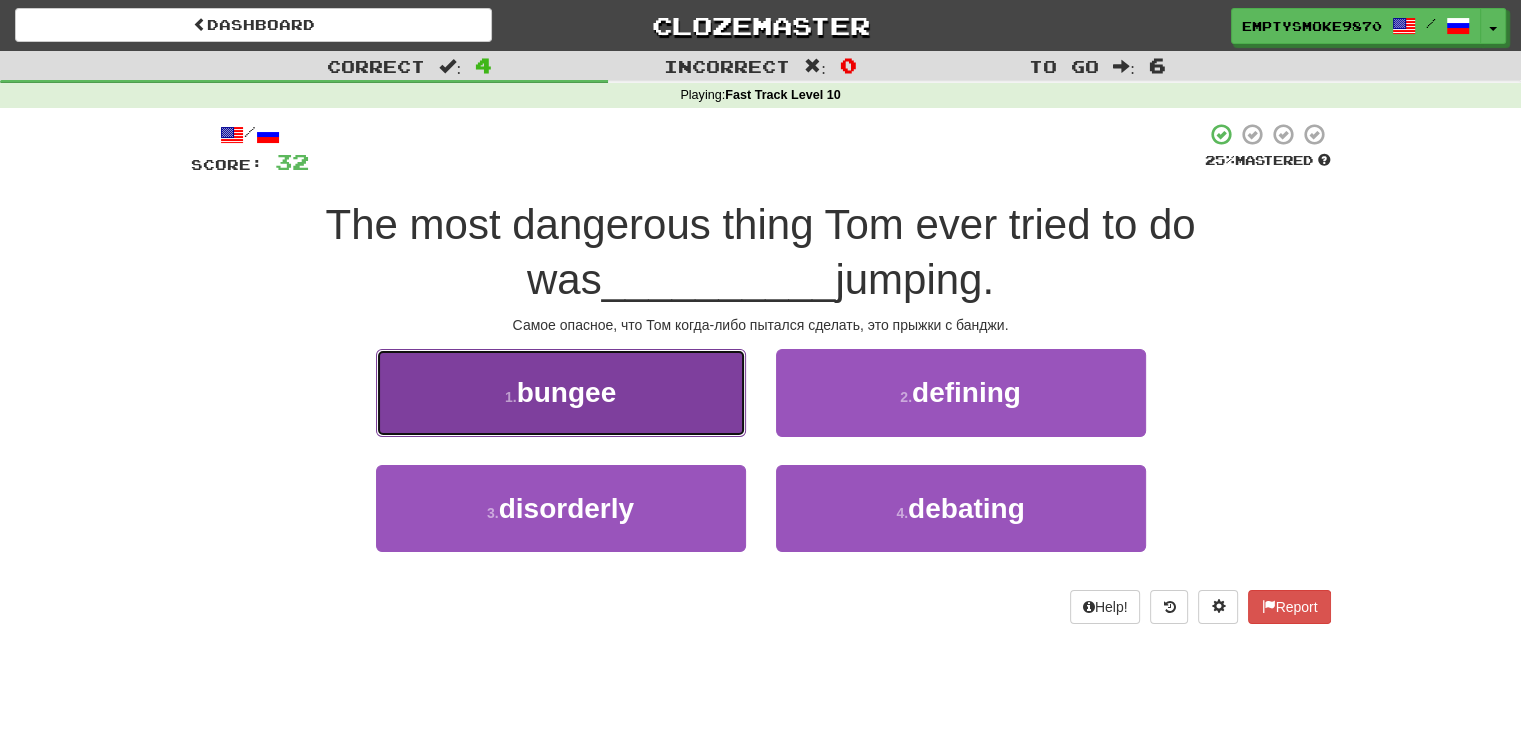 click on "1 .  bungee" at bounding box center [561, 392] 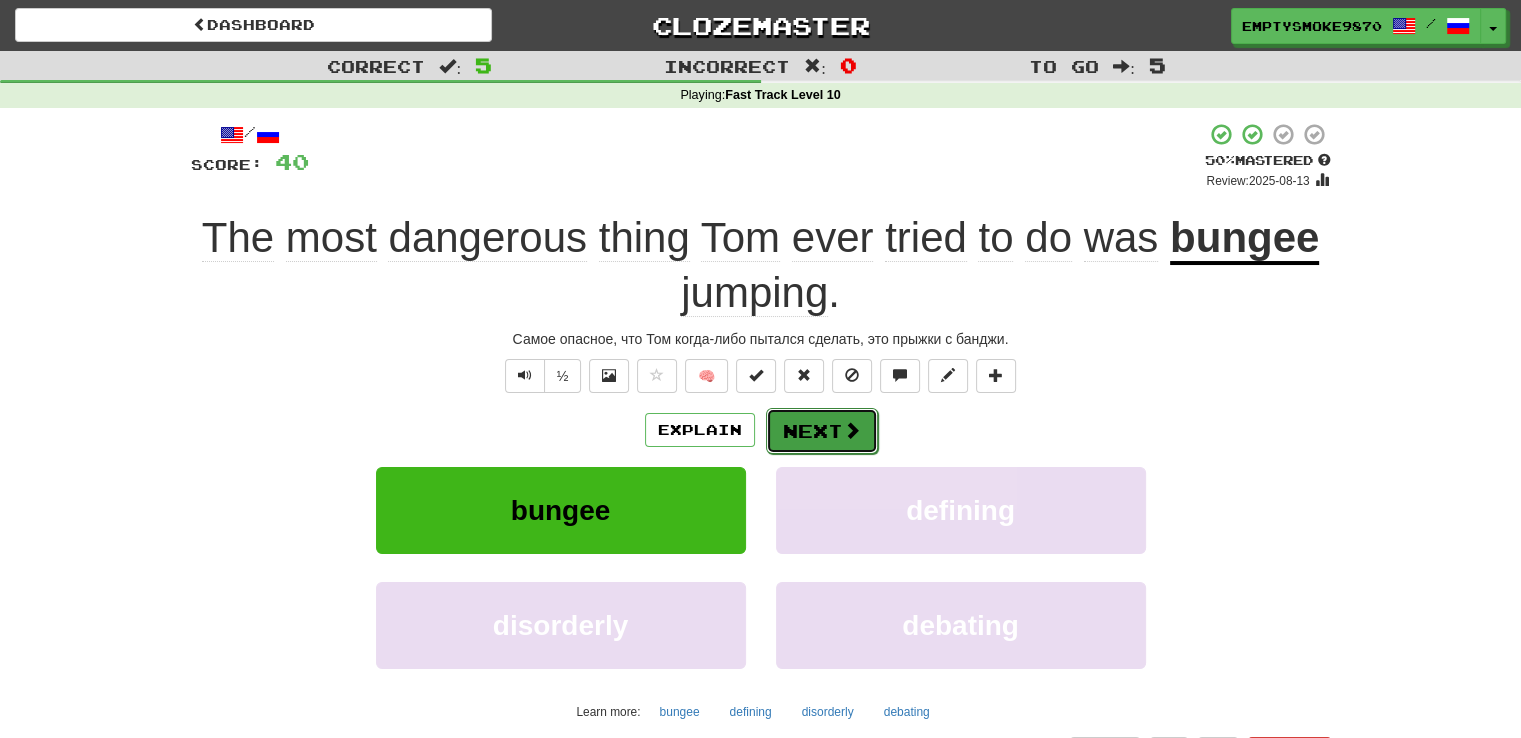 click on "Next" at bounding box center [822, 431] 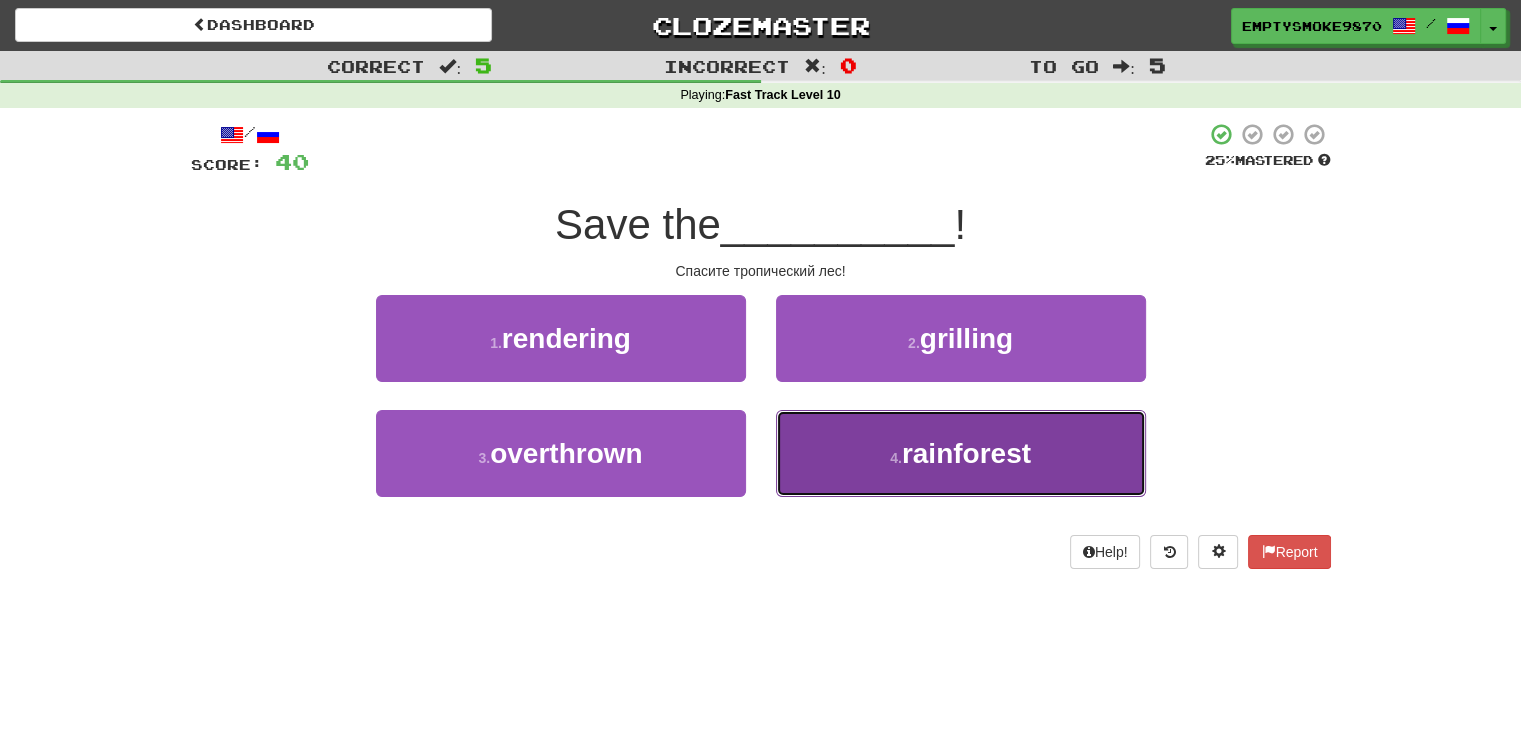 click on "4 .  rainforest" at bounding box center (961, 453) 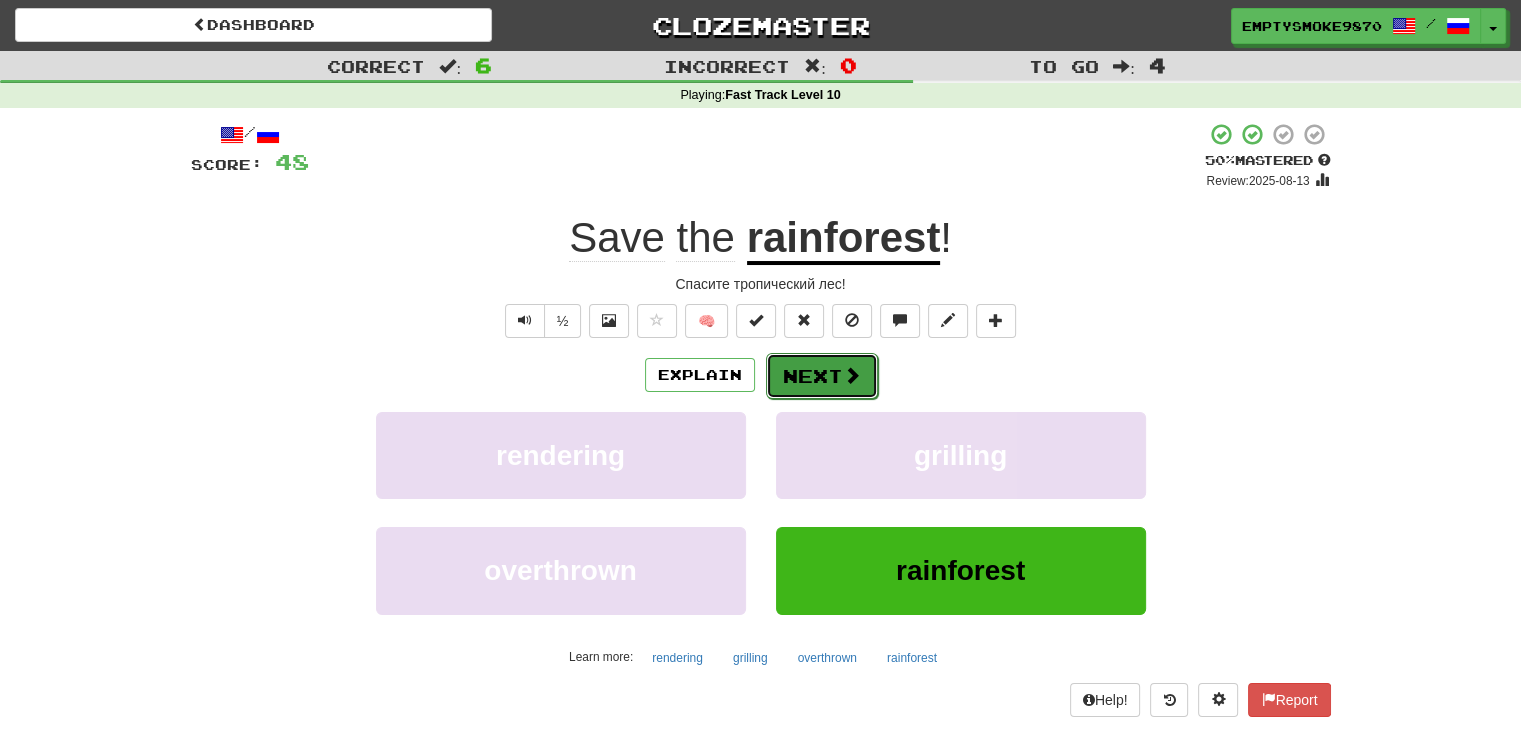 click on "Next" at bounding box center [822, 376] 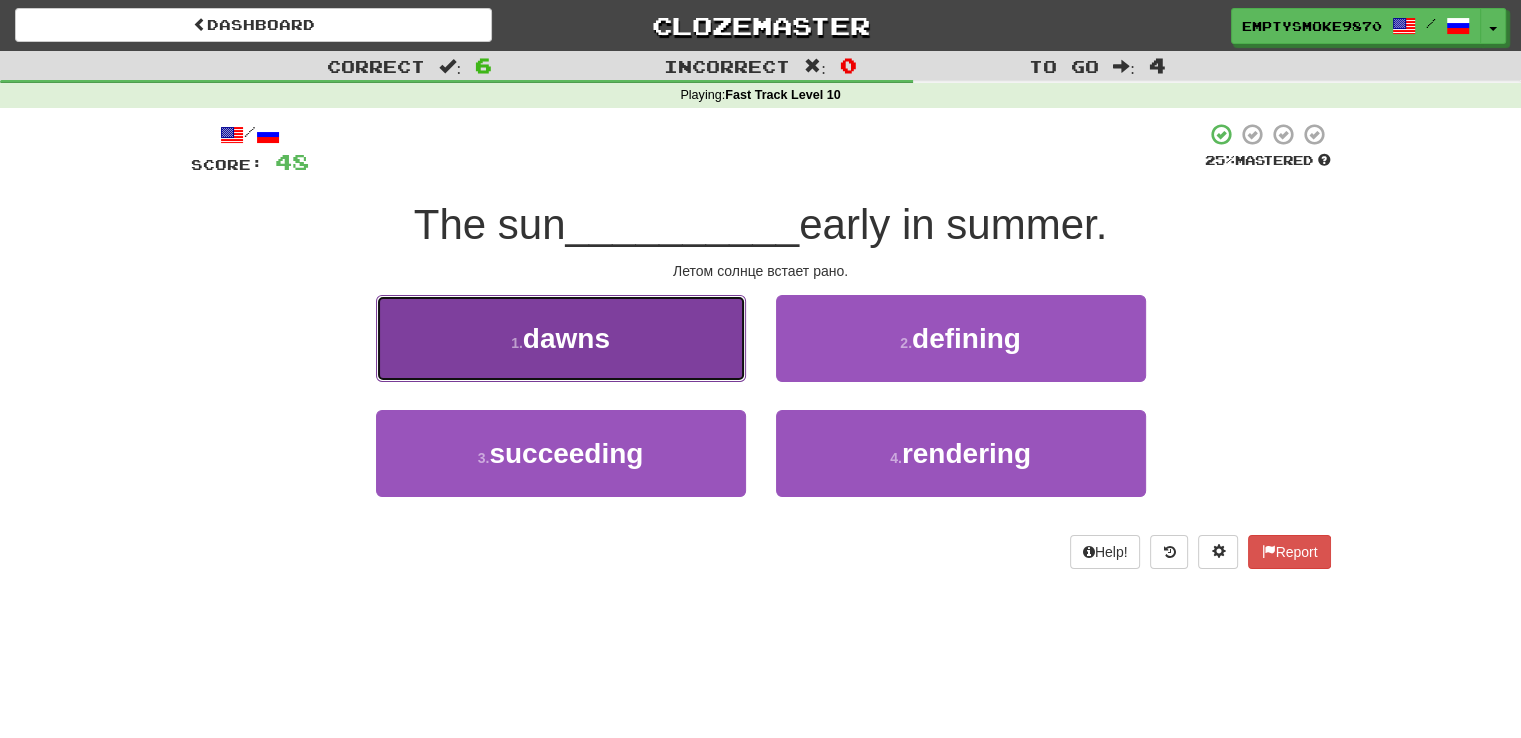 click on "1 .  dawns" at bounding box center (561, 338) 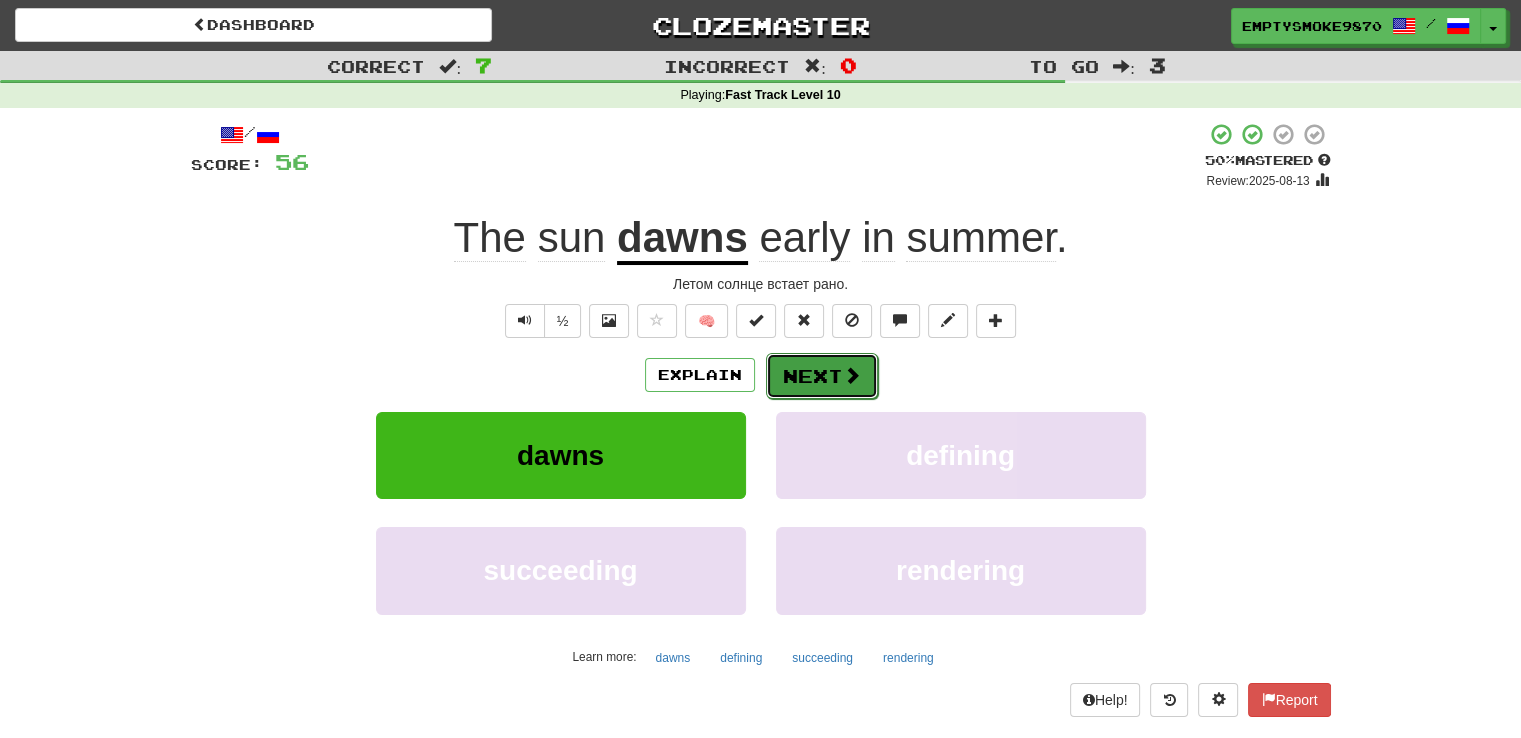 click on "Next" at bounding box center [822, 376] 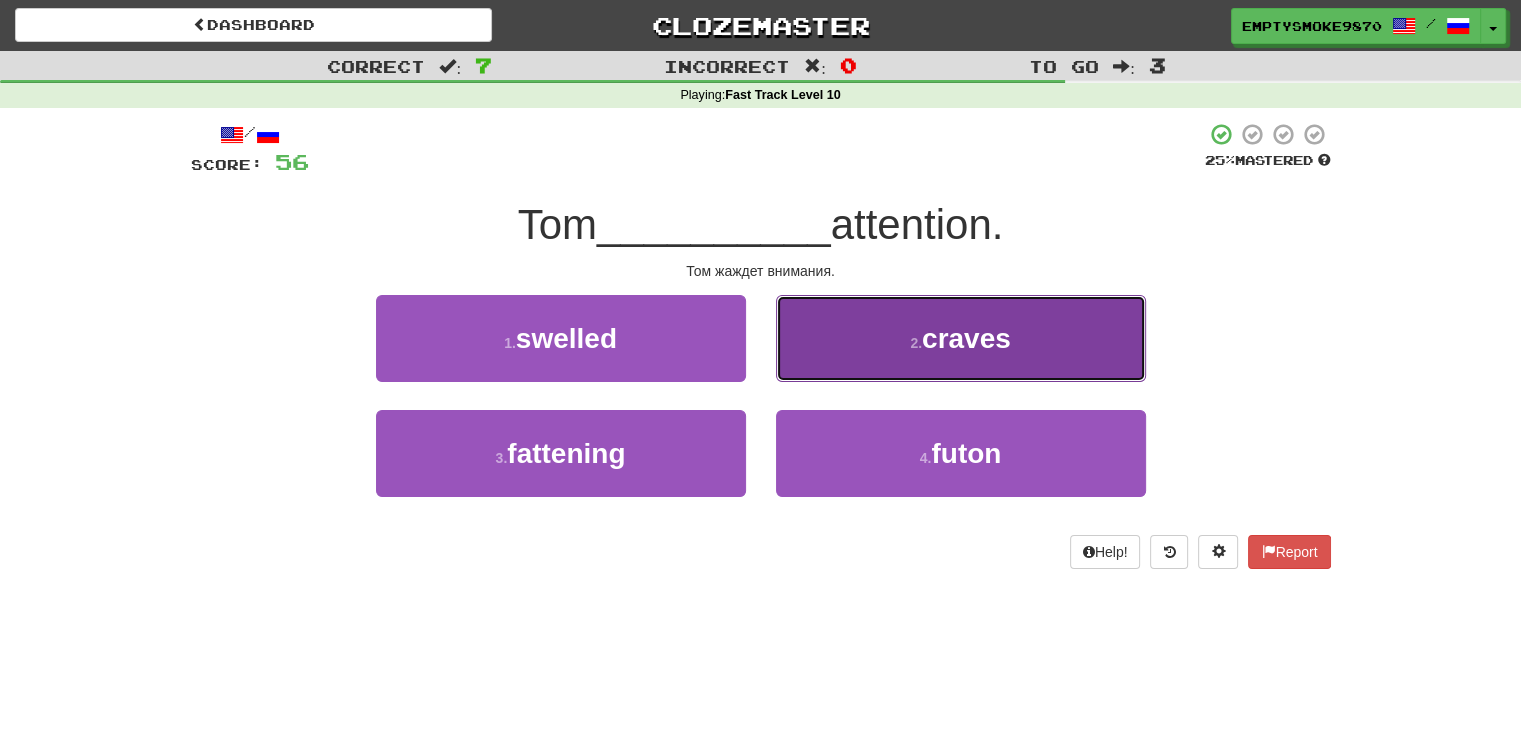 click on "2 .  craves" at bounding box center (961, 338) 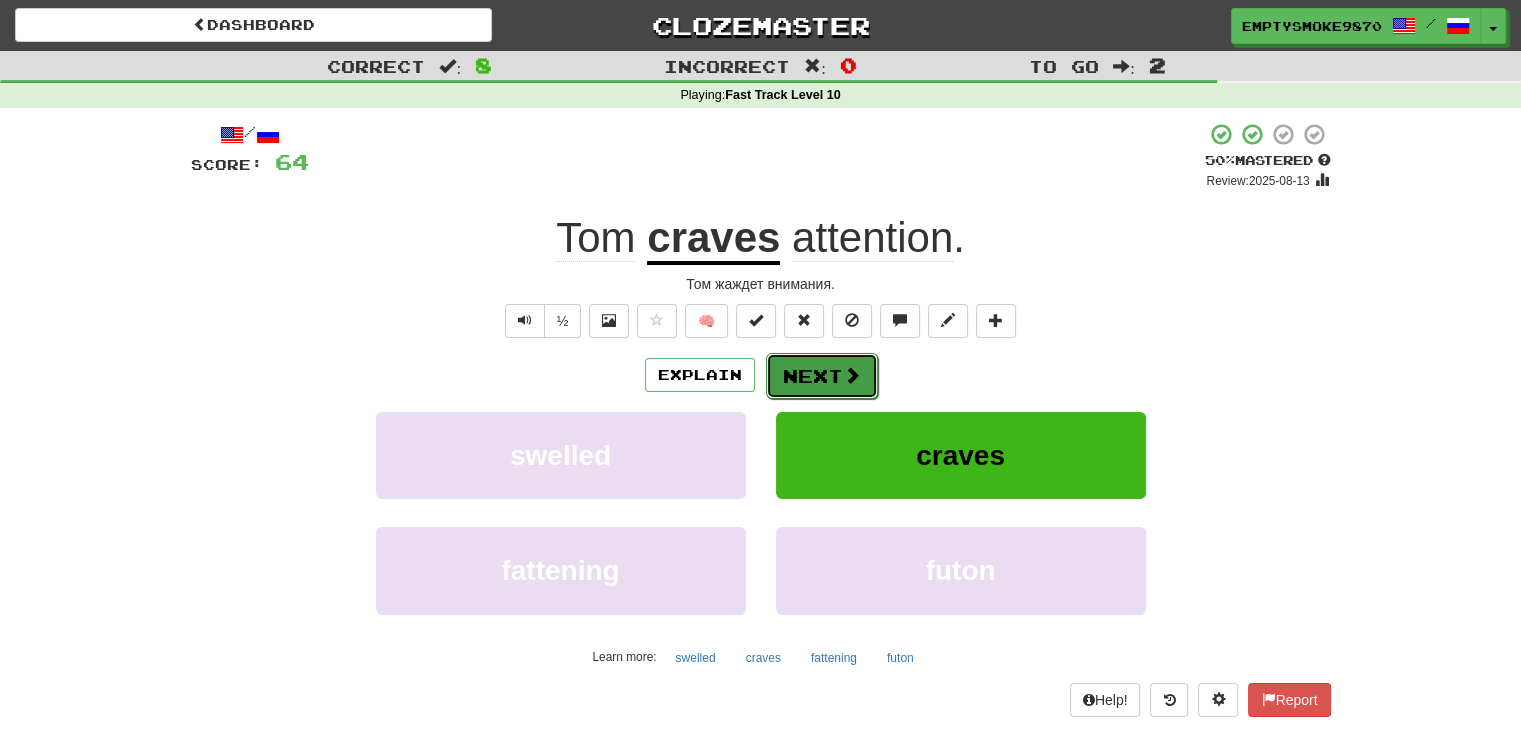 click on "Next" at bounding box center [822, 376] 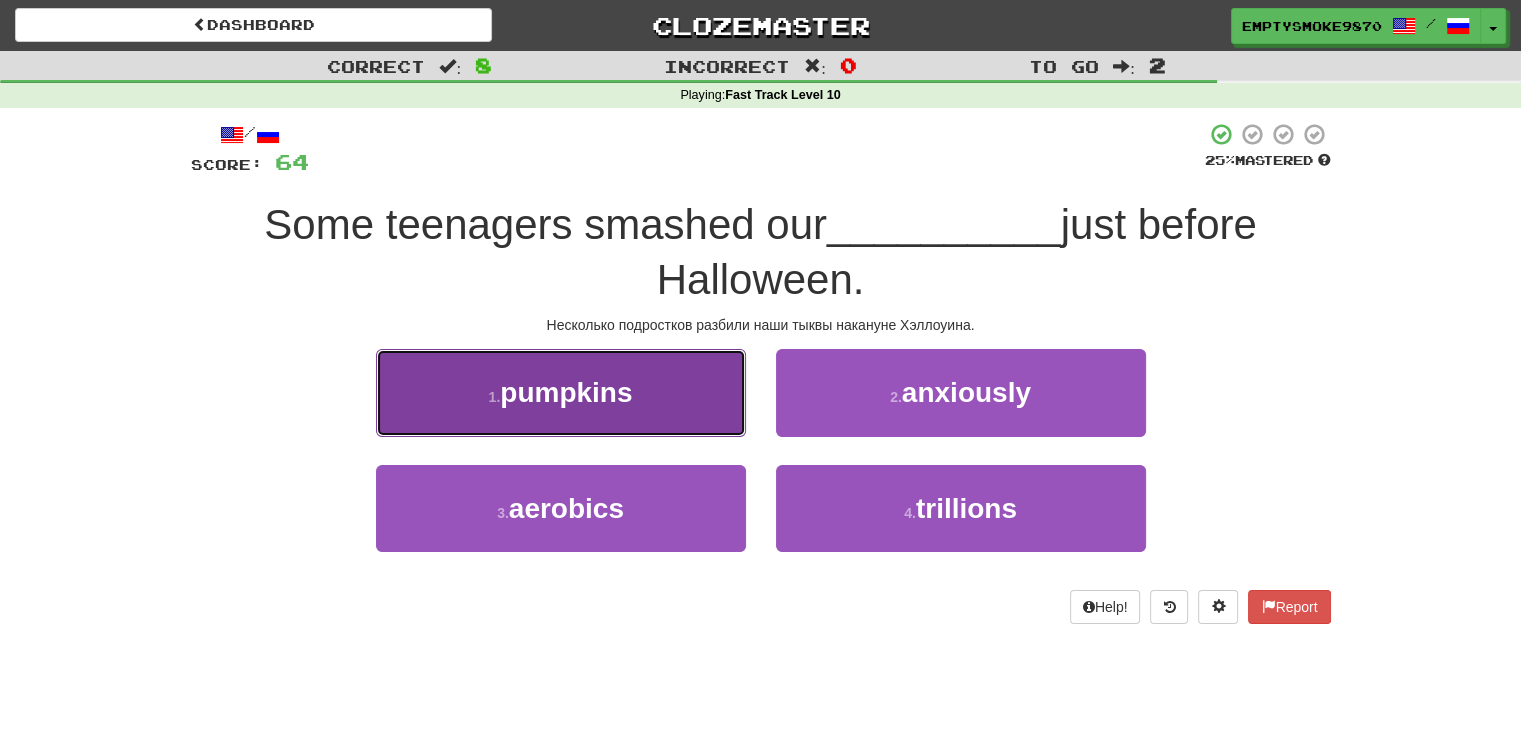 click on "1 .  pumpkins" at bounding box center [561, 392] 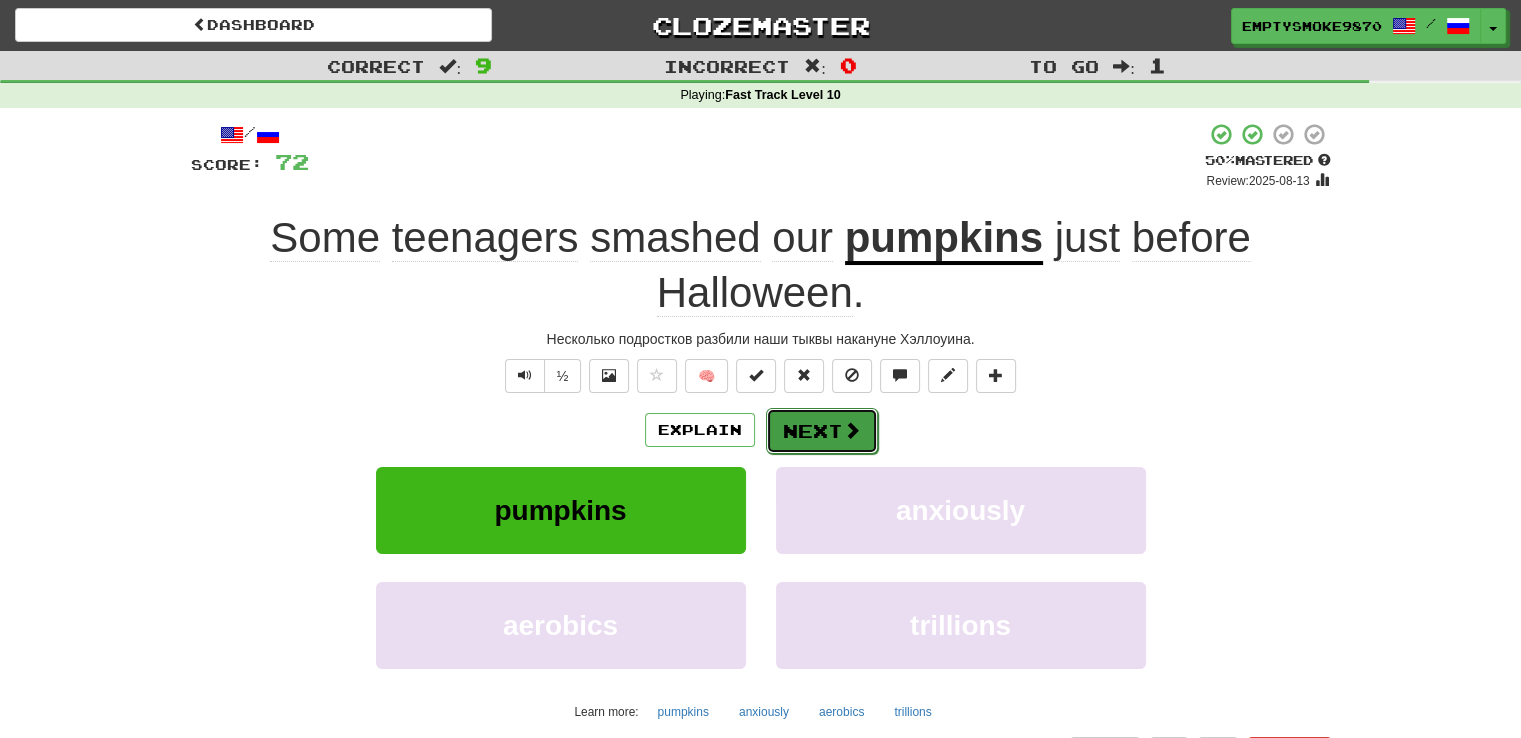 click on "Next" at bounding box center [822, 431] 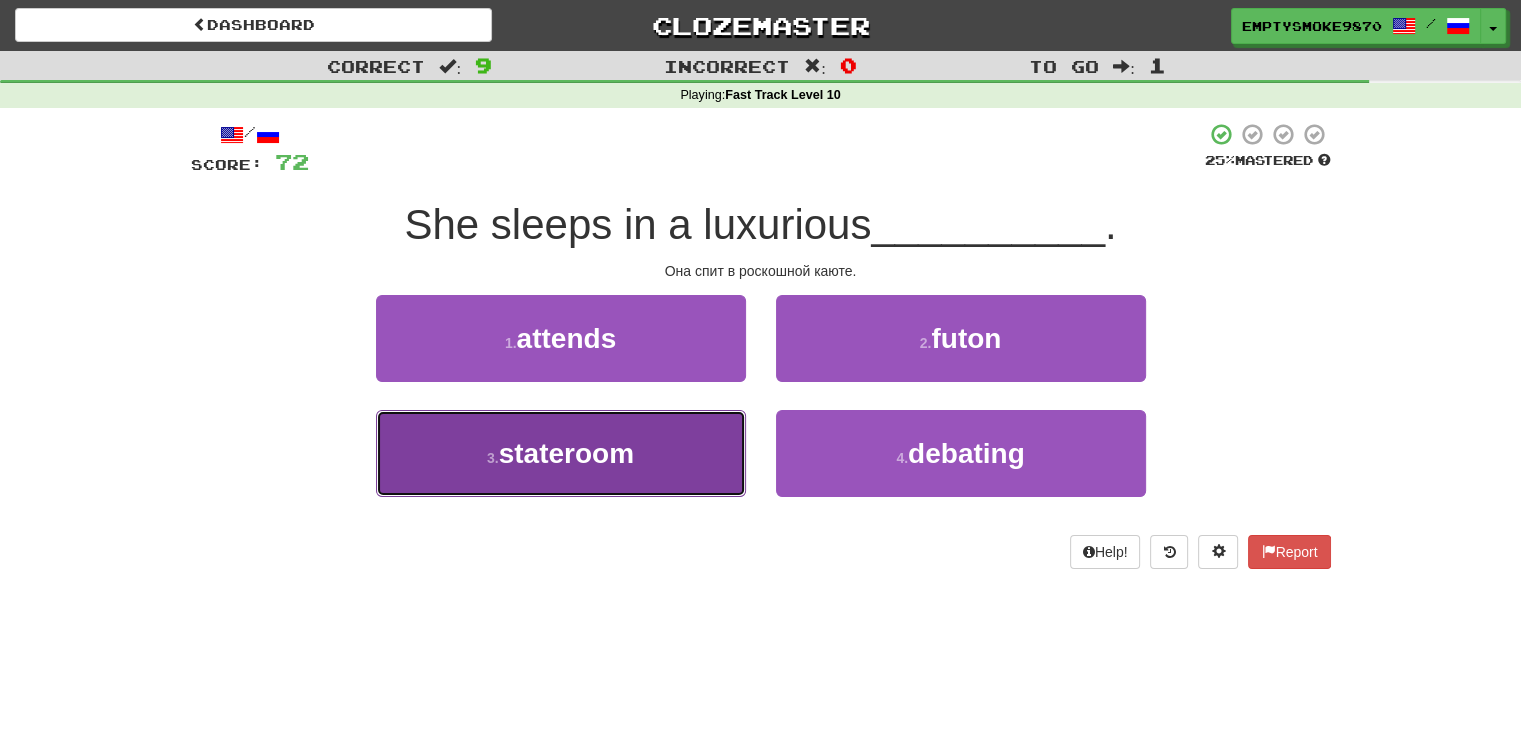 click on "3 .  stateroom" at bounding box center (561, 453) 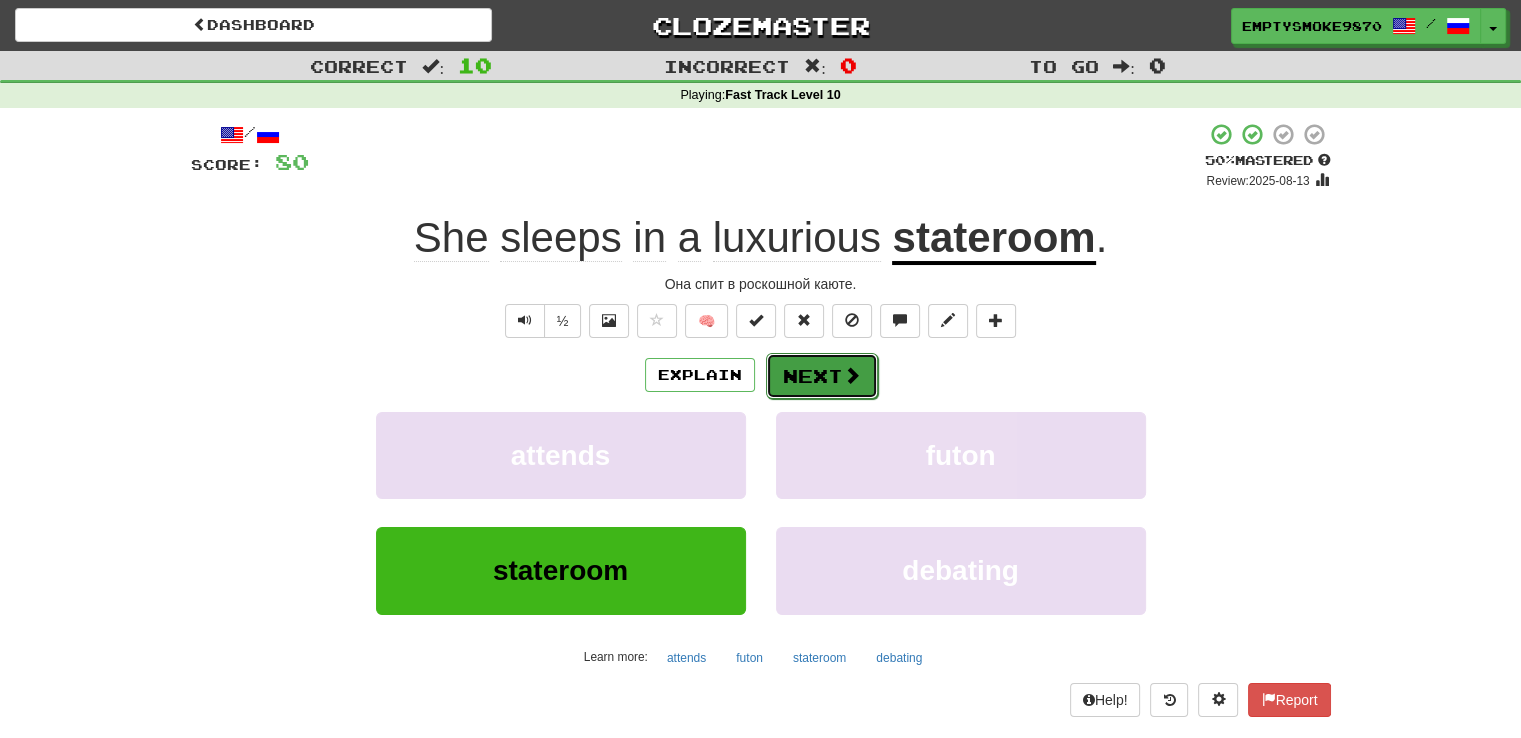 click on "Next" at bounding box center (822, 376) 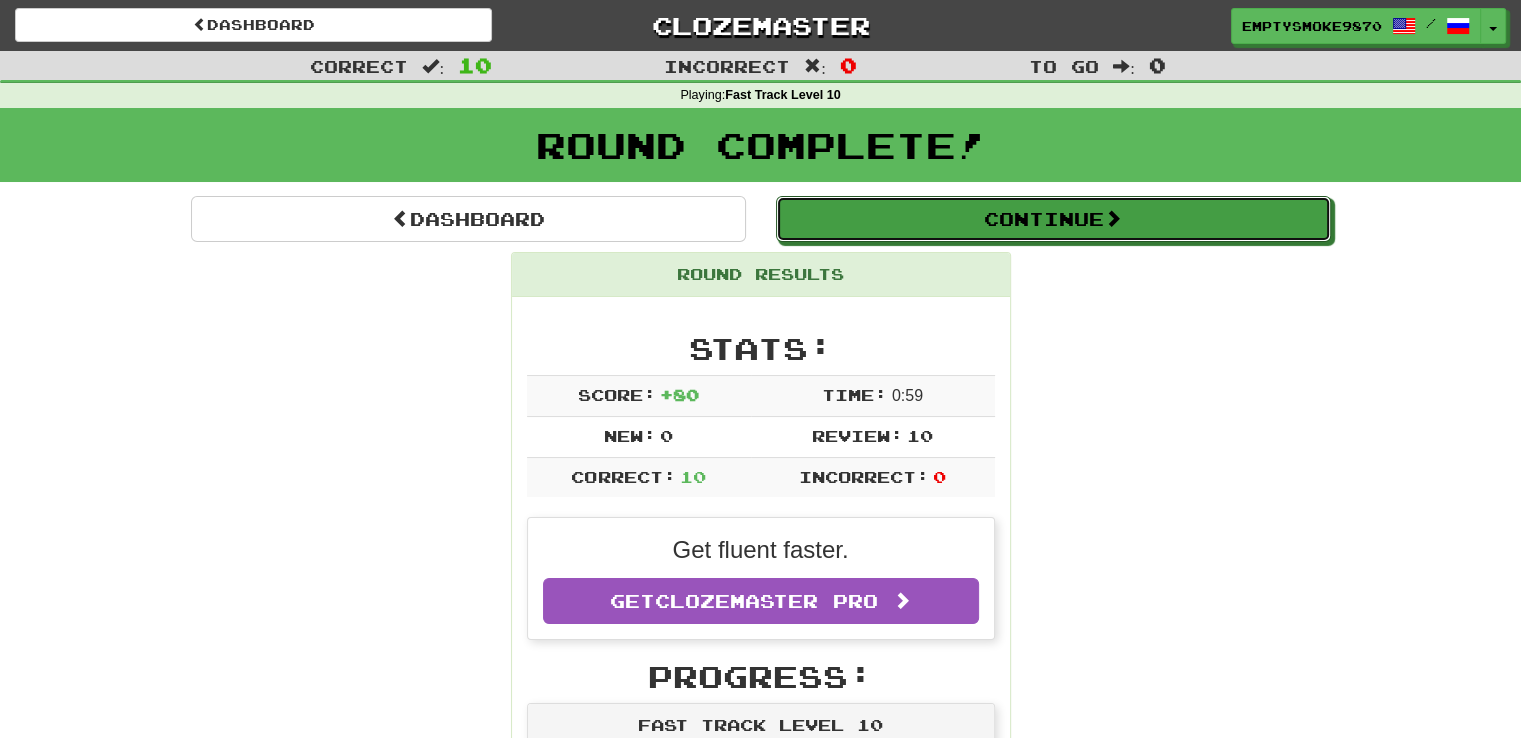 click on "Continue" at bounding box center [1053, 219] 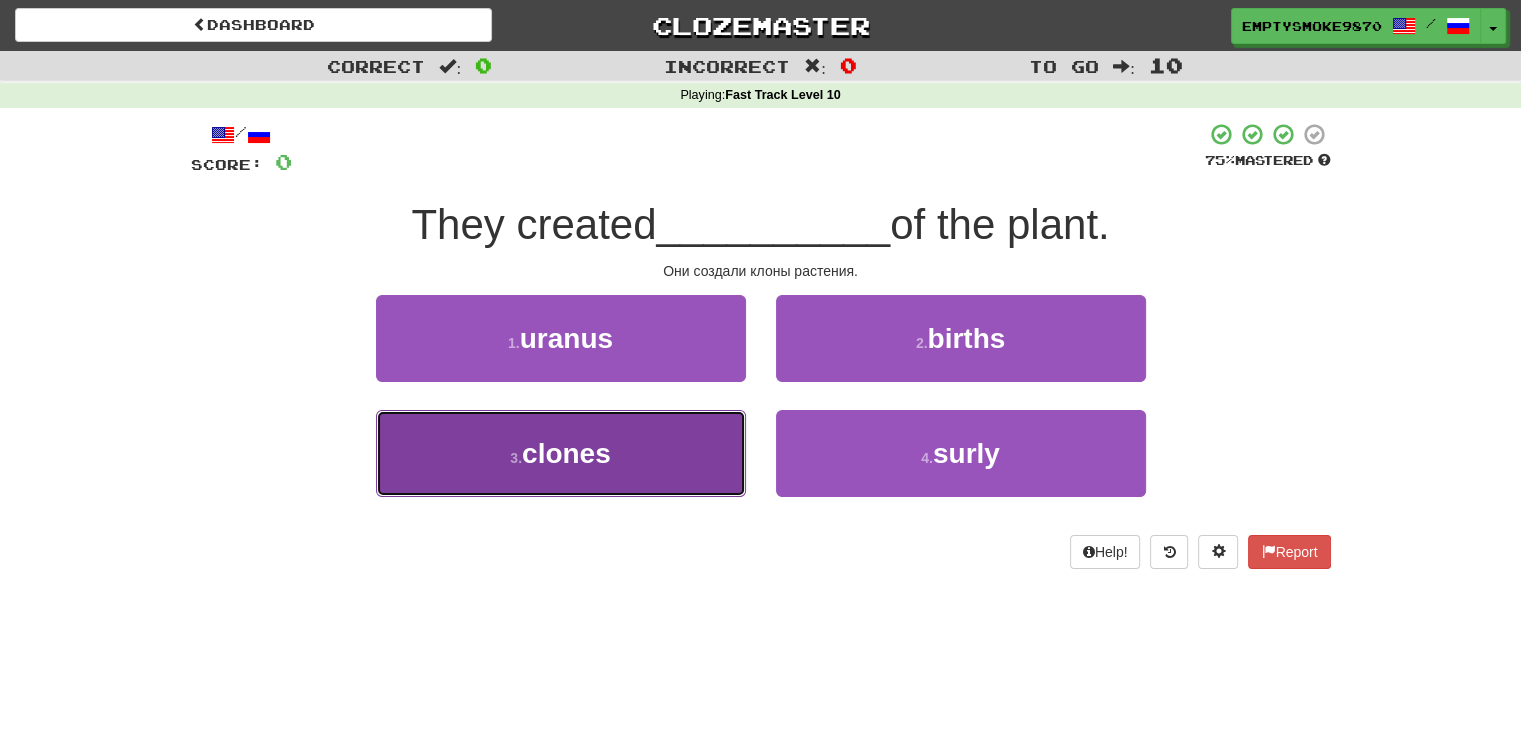 click on "3 .  clones" at bounding box center [561, 453] 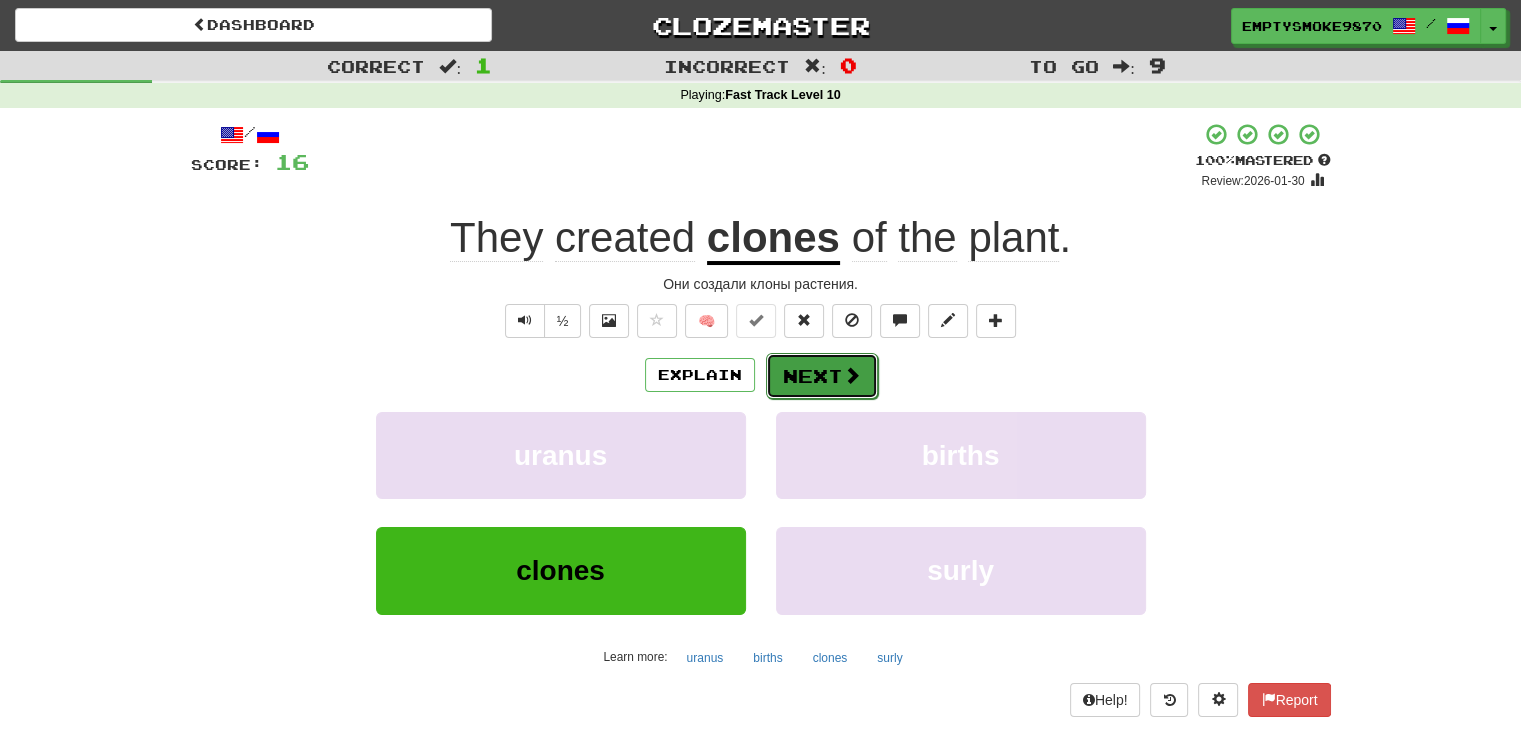 click on "Next" at bounding box center [822, 376] 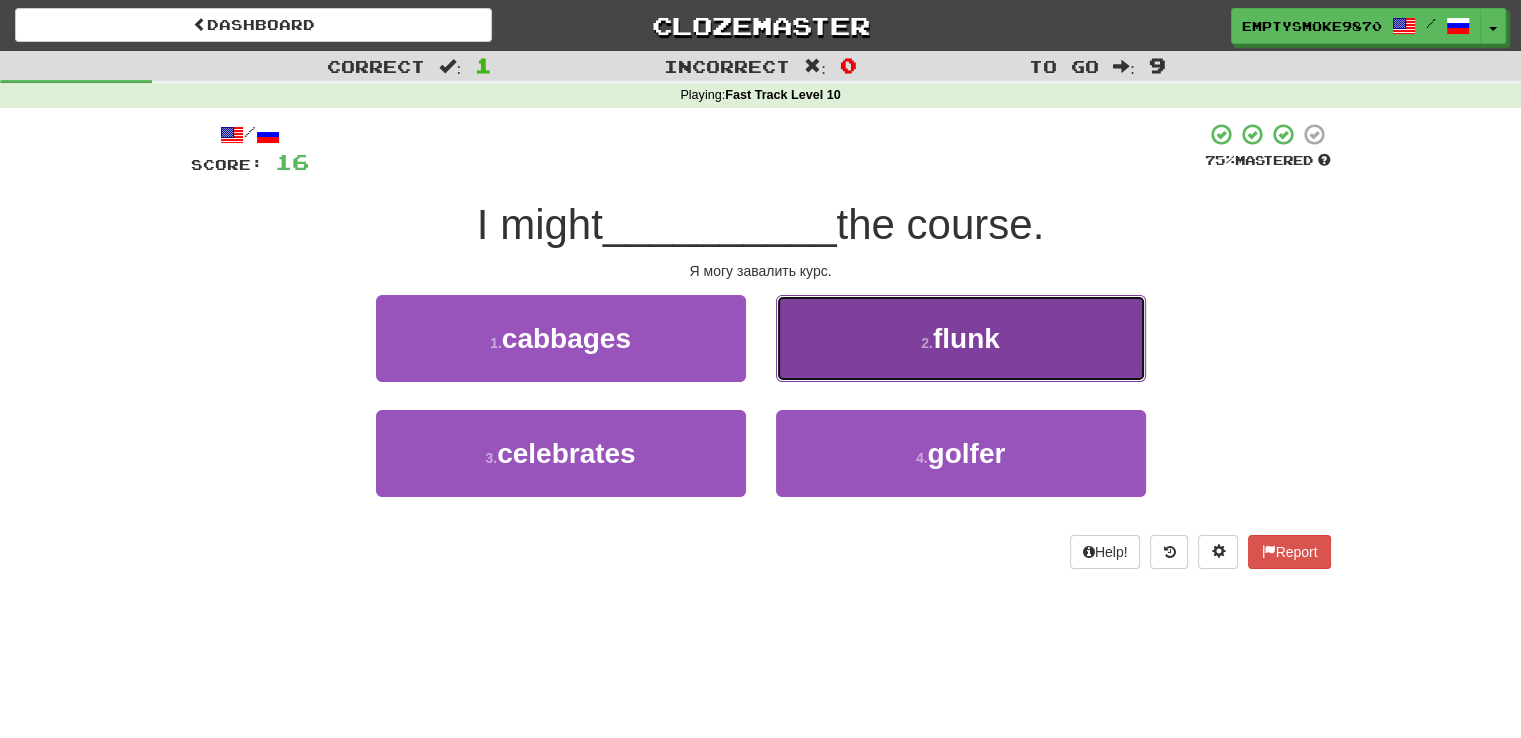 click on "2 .  flunk" at bounding box center (961, 338) 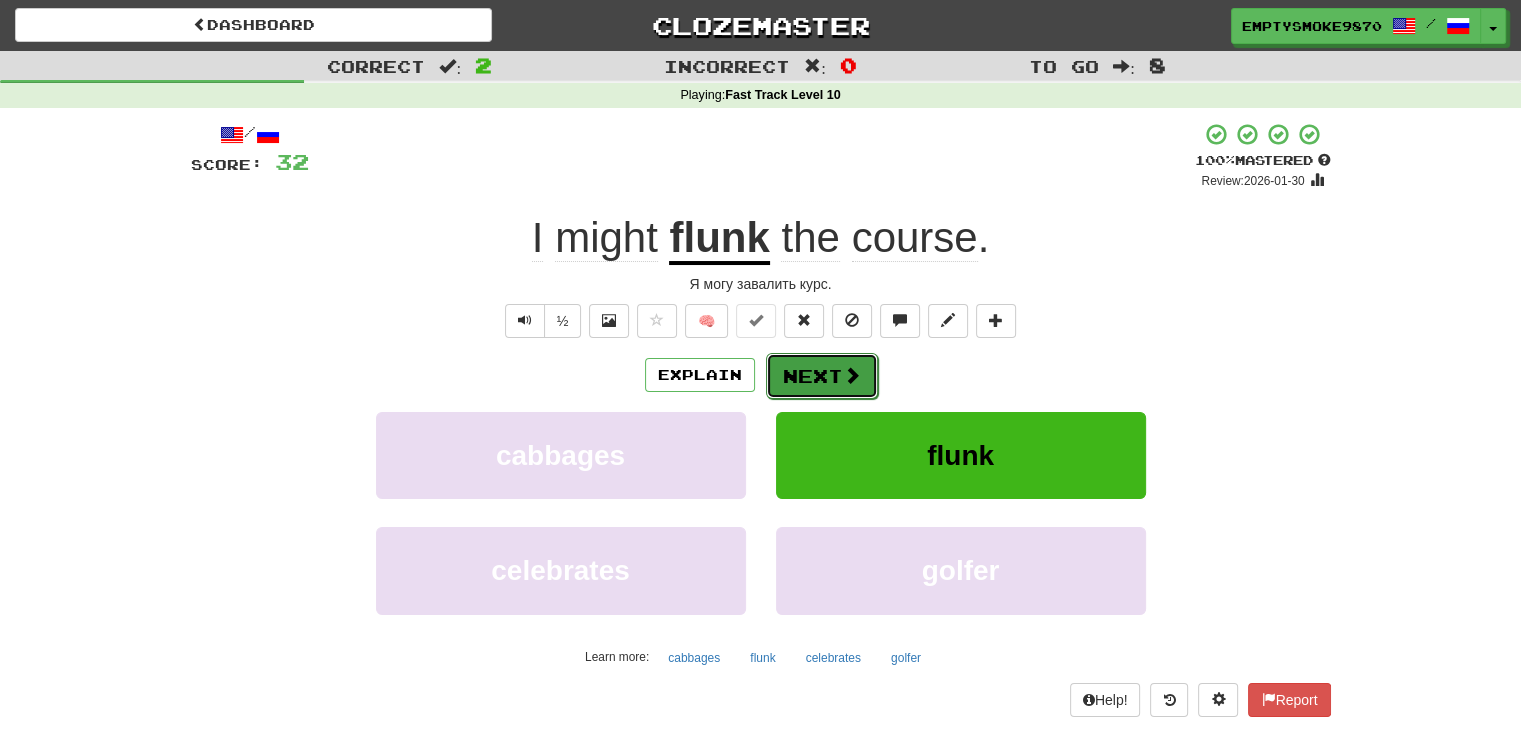 click on "Next" at bounding box center [822, 376] 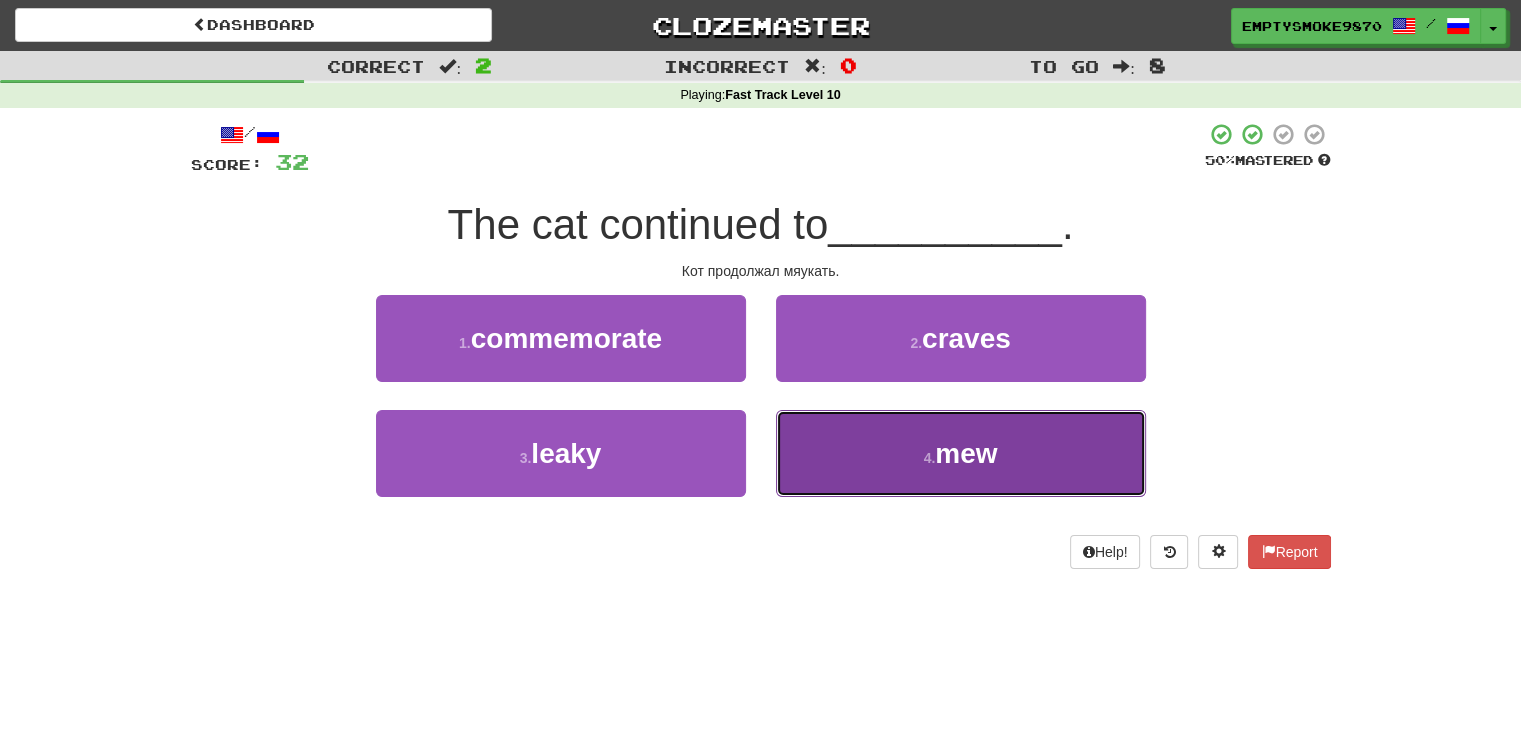 click on "4 .  mew" at bounding box center [961, 453] 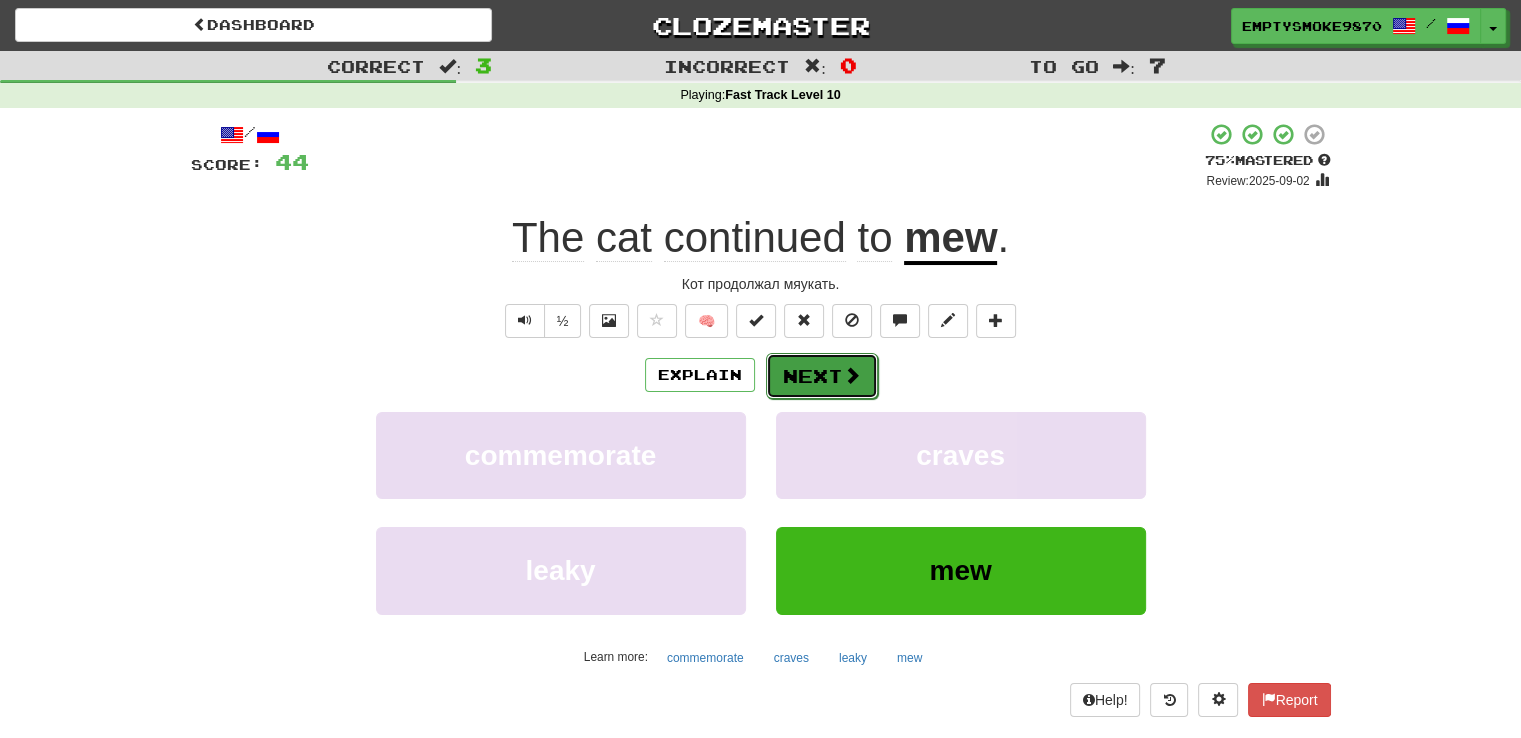 click on "Next" at bounding box center [822, 376] 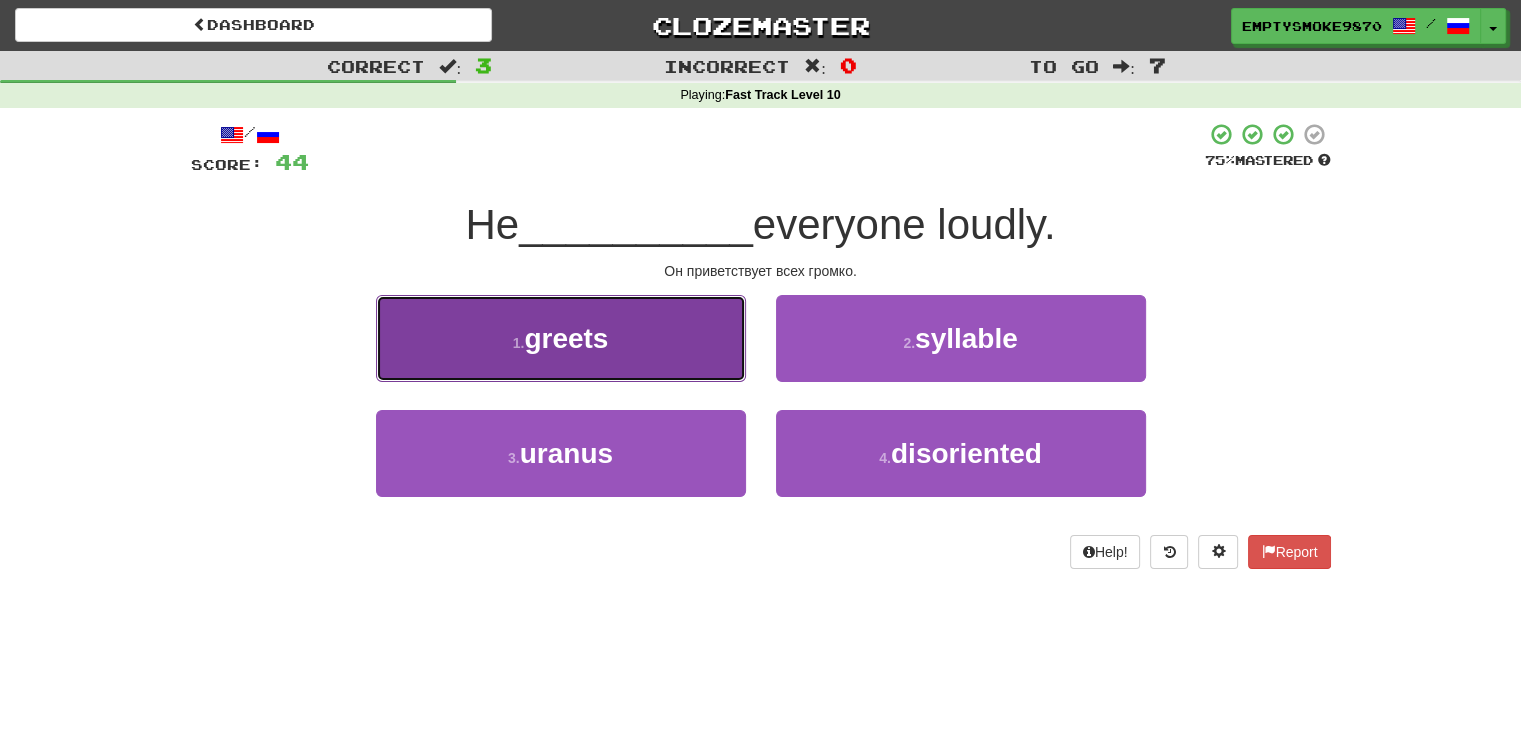 click on "1 .  greets" at bounding box center (561, 338) 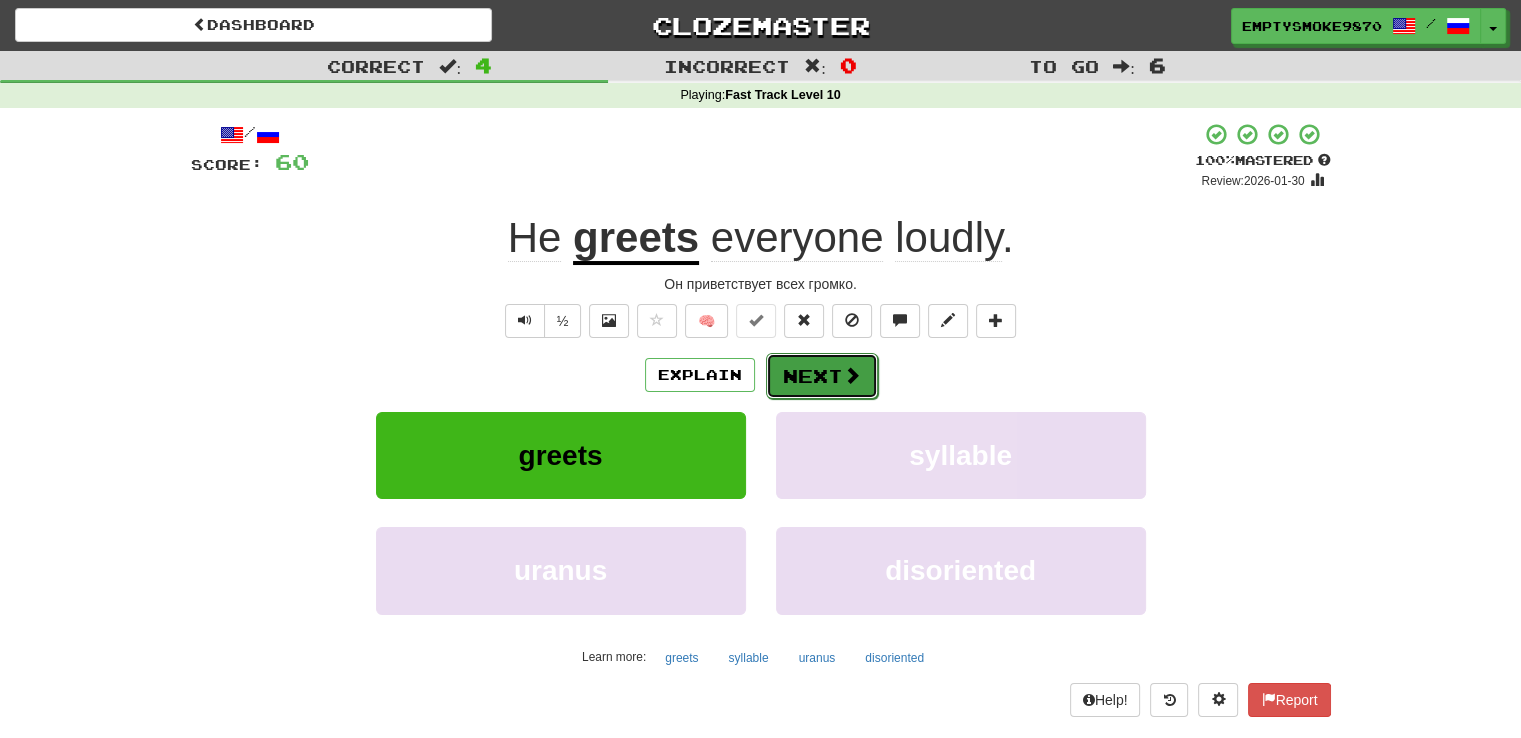 click on "Next" at bounding box center [822, 376] 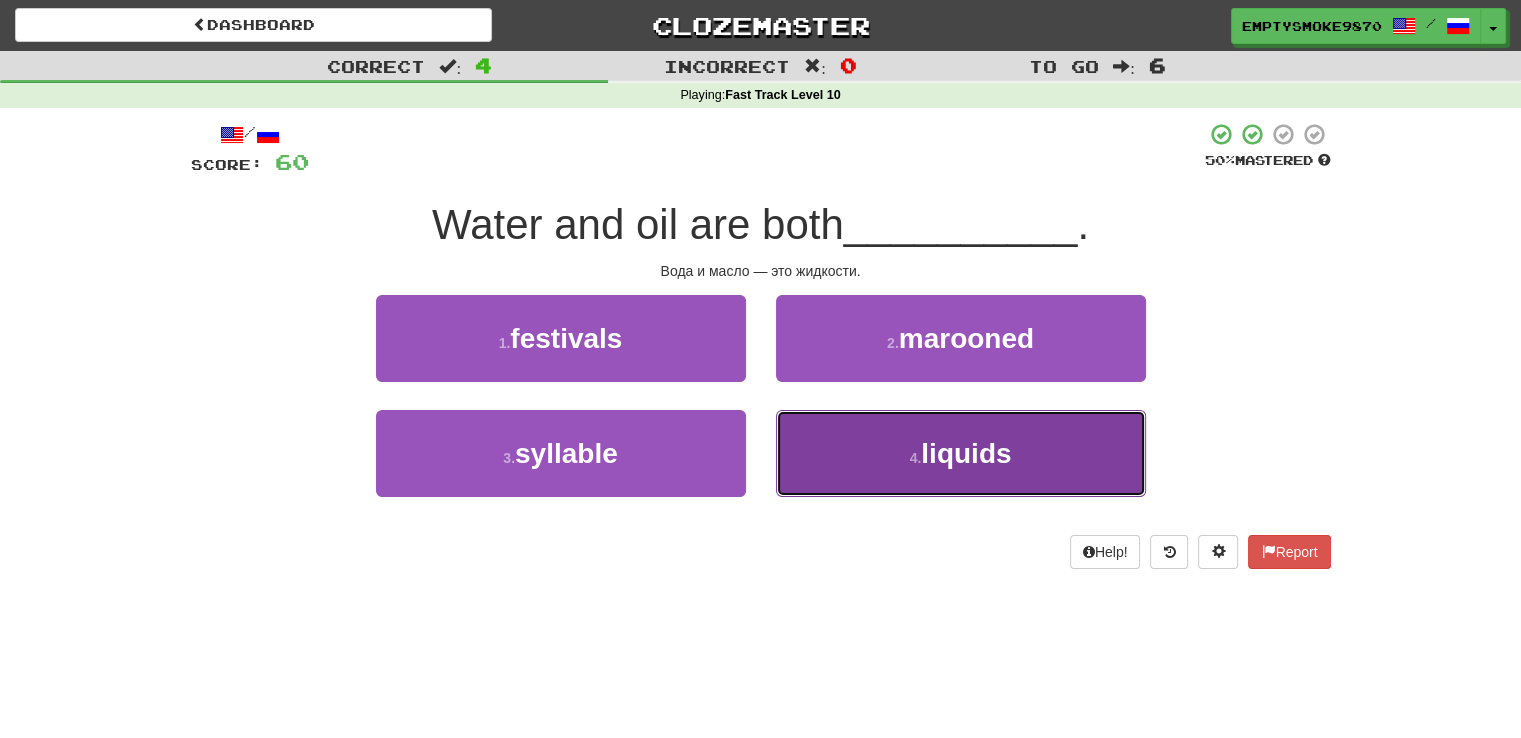click on "4 .  liquids" at bounding box center [961, 453] 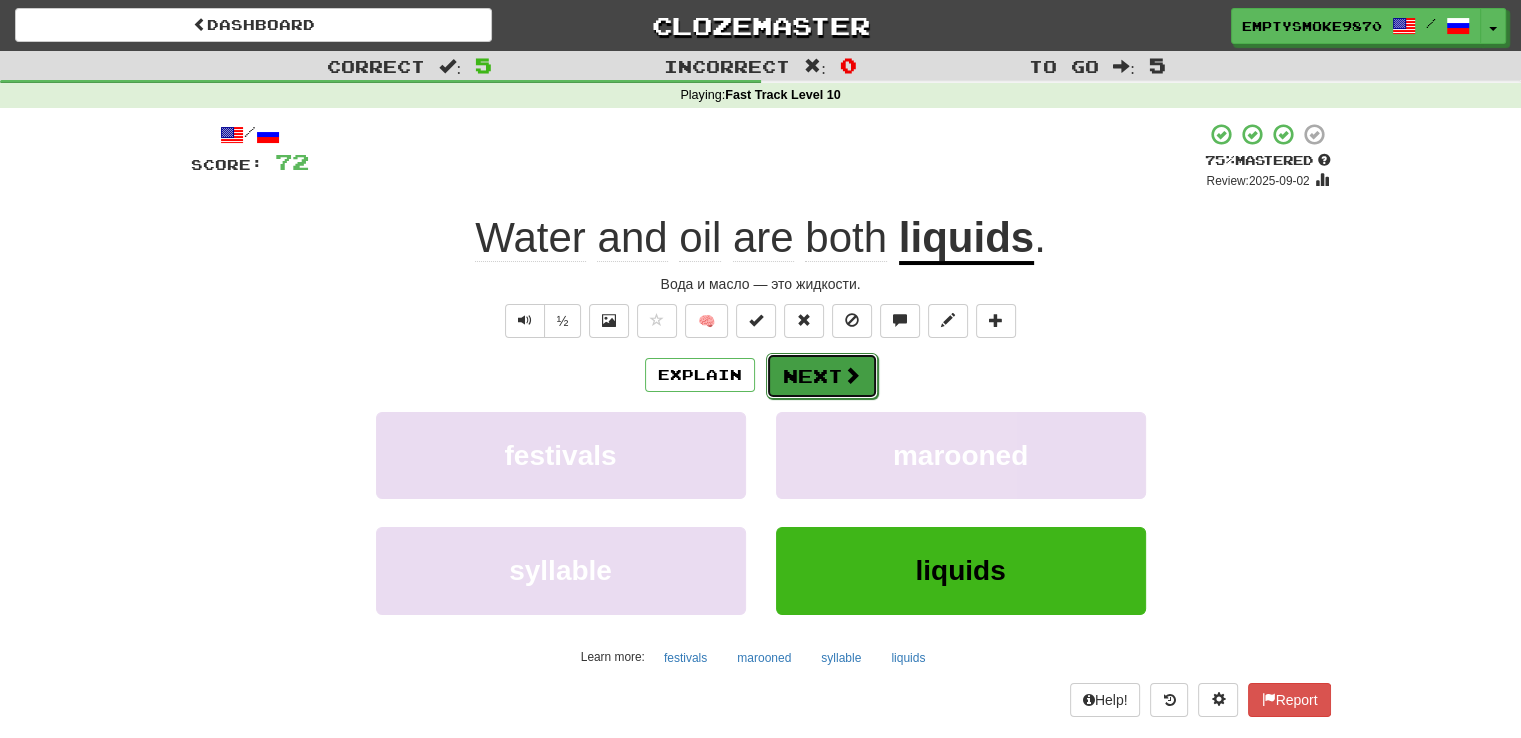 click on "Next" at bounding box center (822, 376) 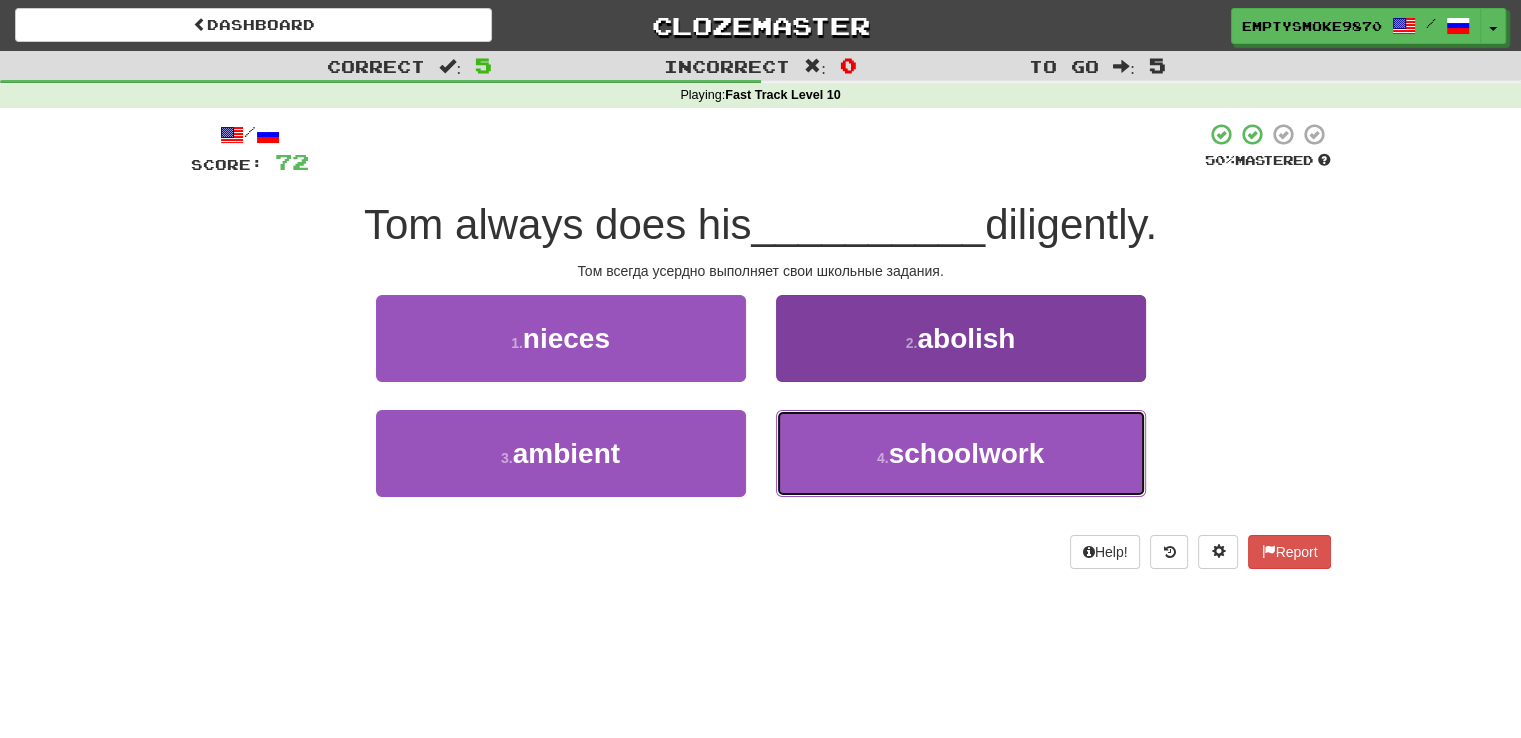 click on "4 .  schoolwork" at bounding box center [961, 453] 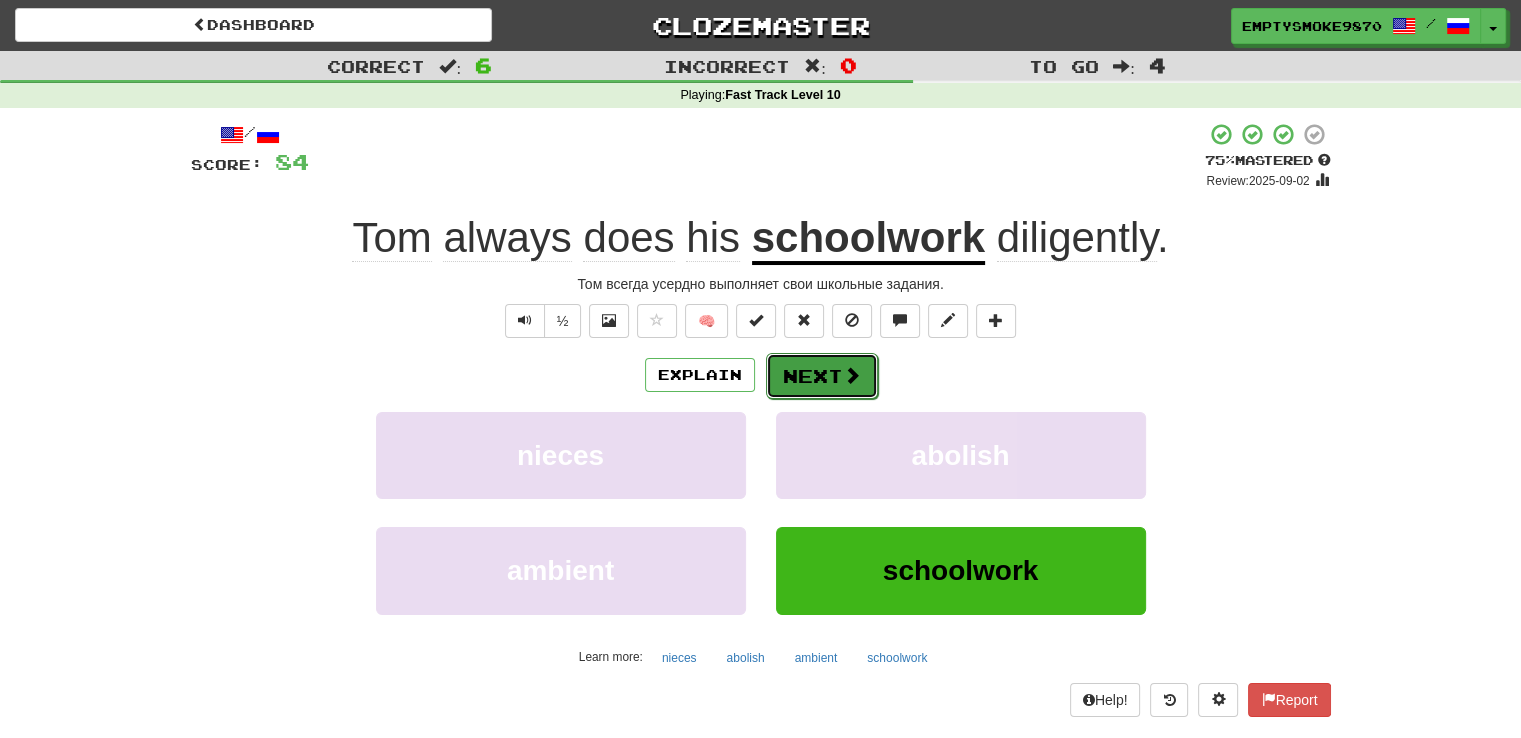 click on "Next" at bounding box center (822, 376) 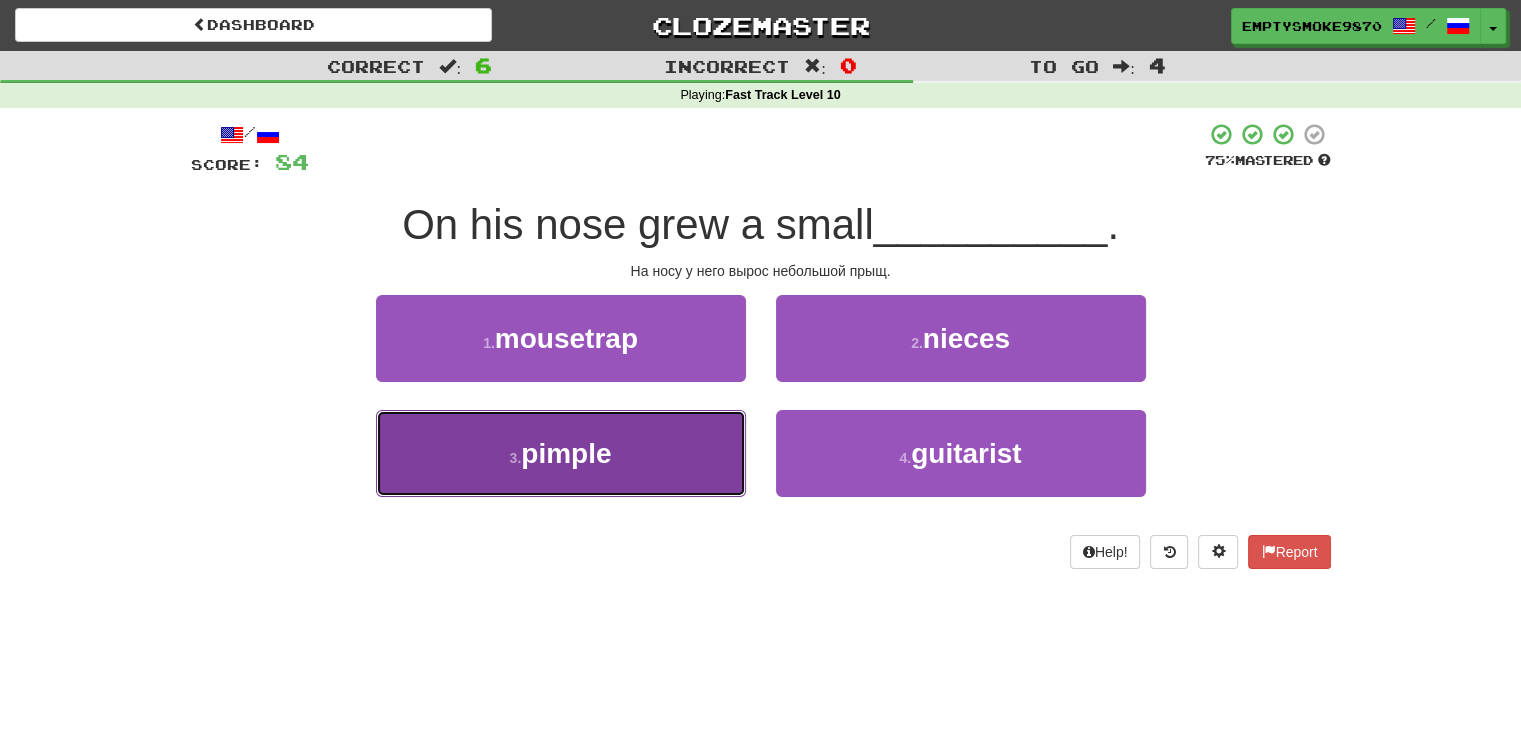 click on "3 .  pimple" at bounding box center (561, 453) 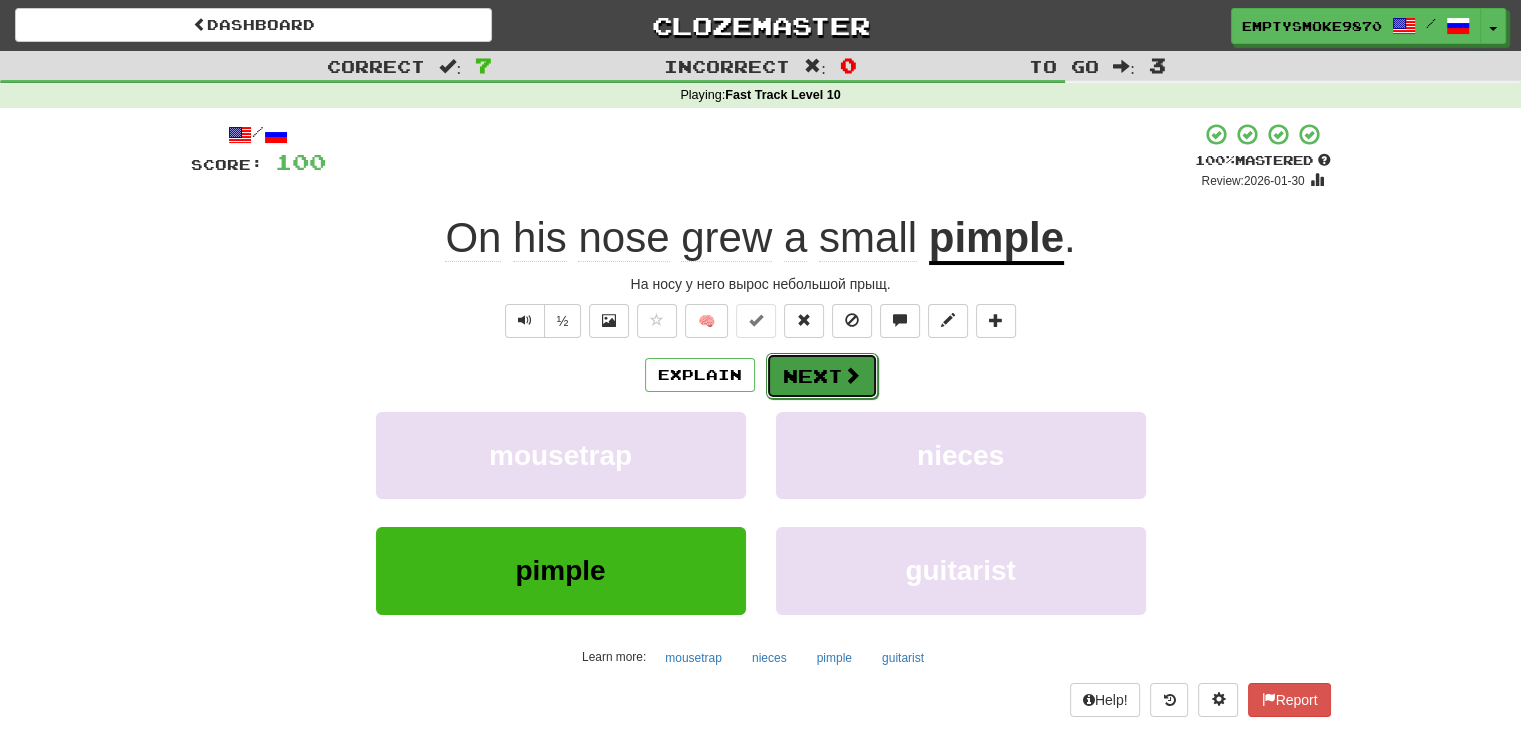 click on "Next" at bounding box center [822, 376] 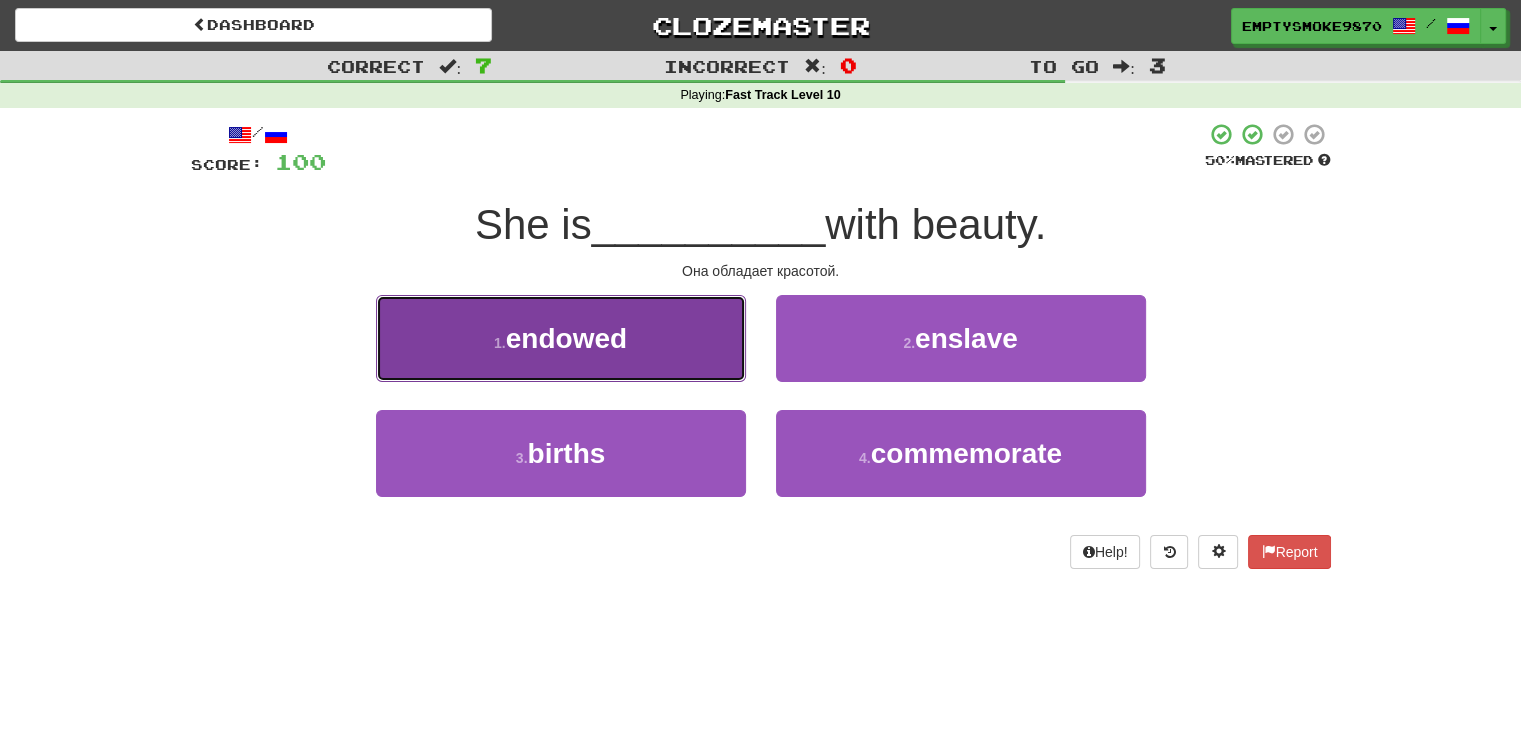 click on "1 .  endowed" at bounding box center [561, 338] 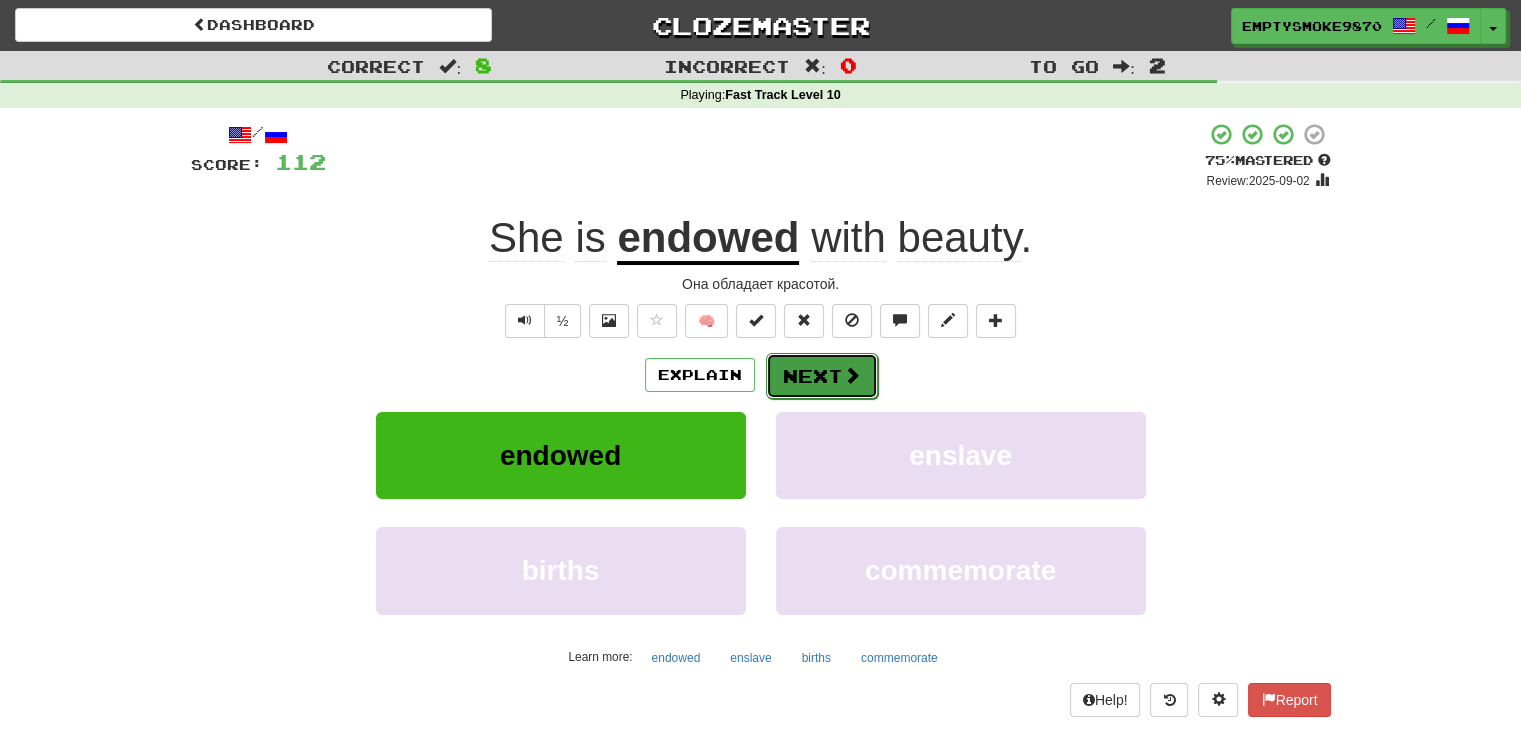 click on "Next" at bounding box center [822, 376] 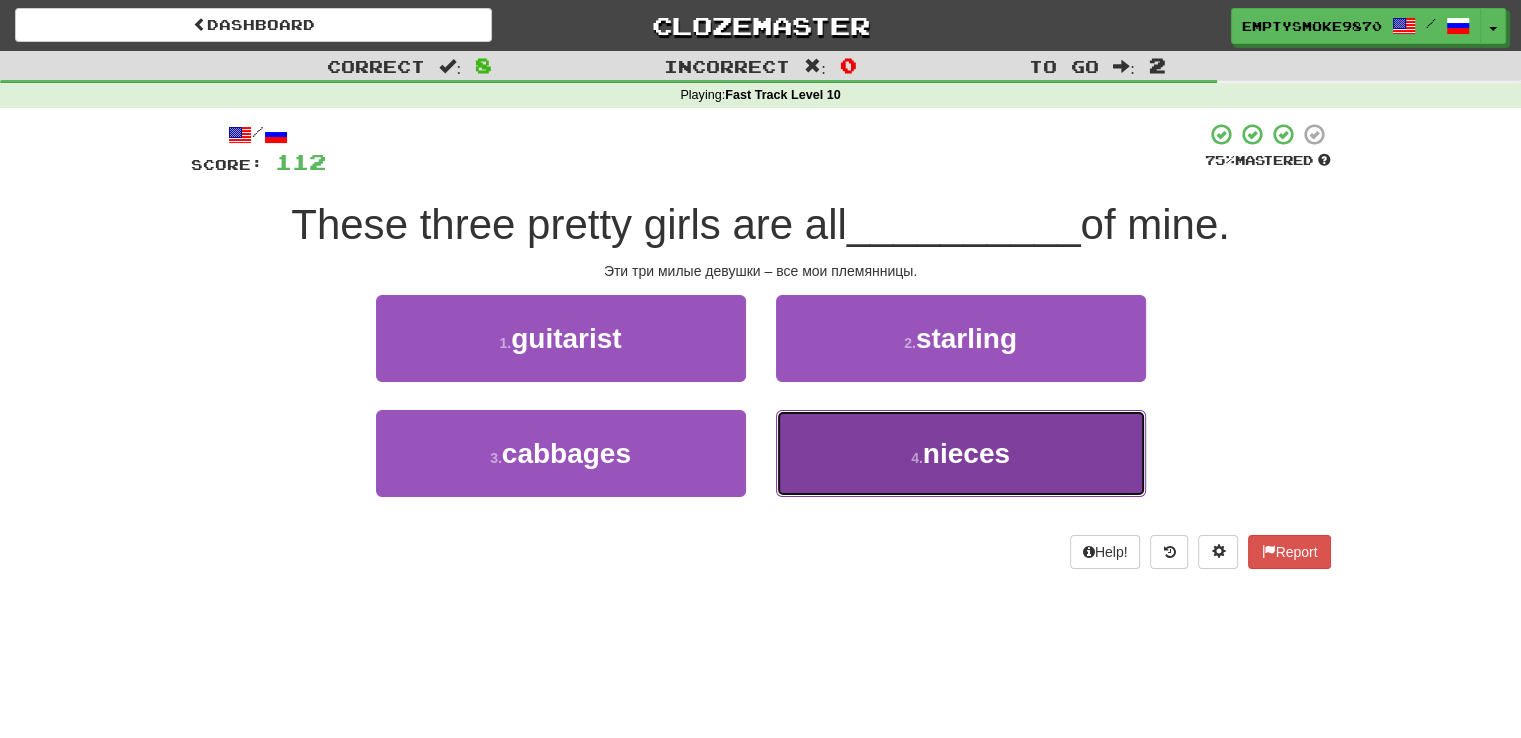 click on "4 .  nieces" at bounding box center (961, 453) 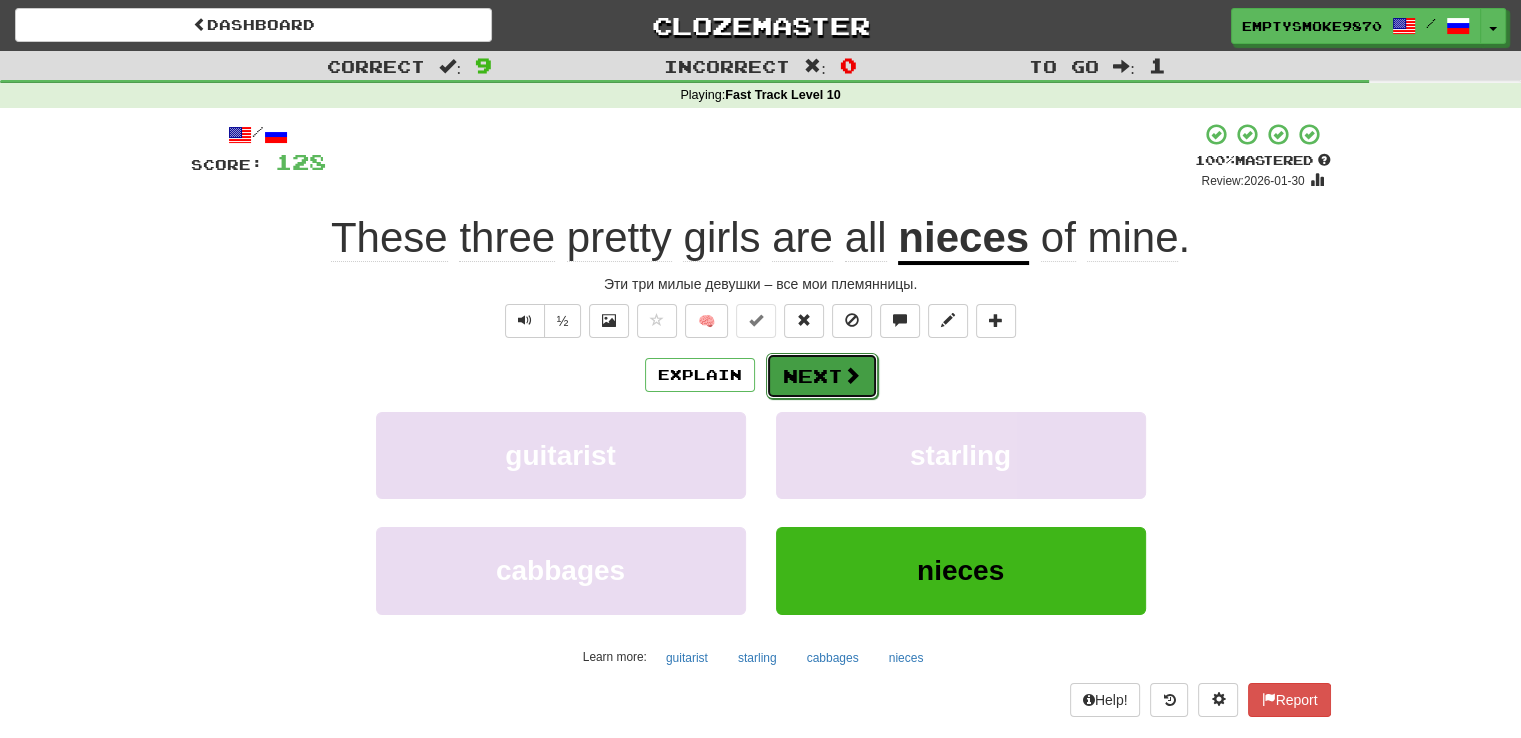click on "Next" at bounding box center (822, 376) 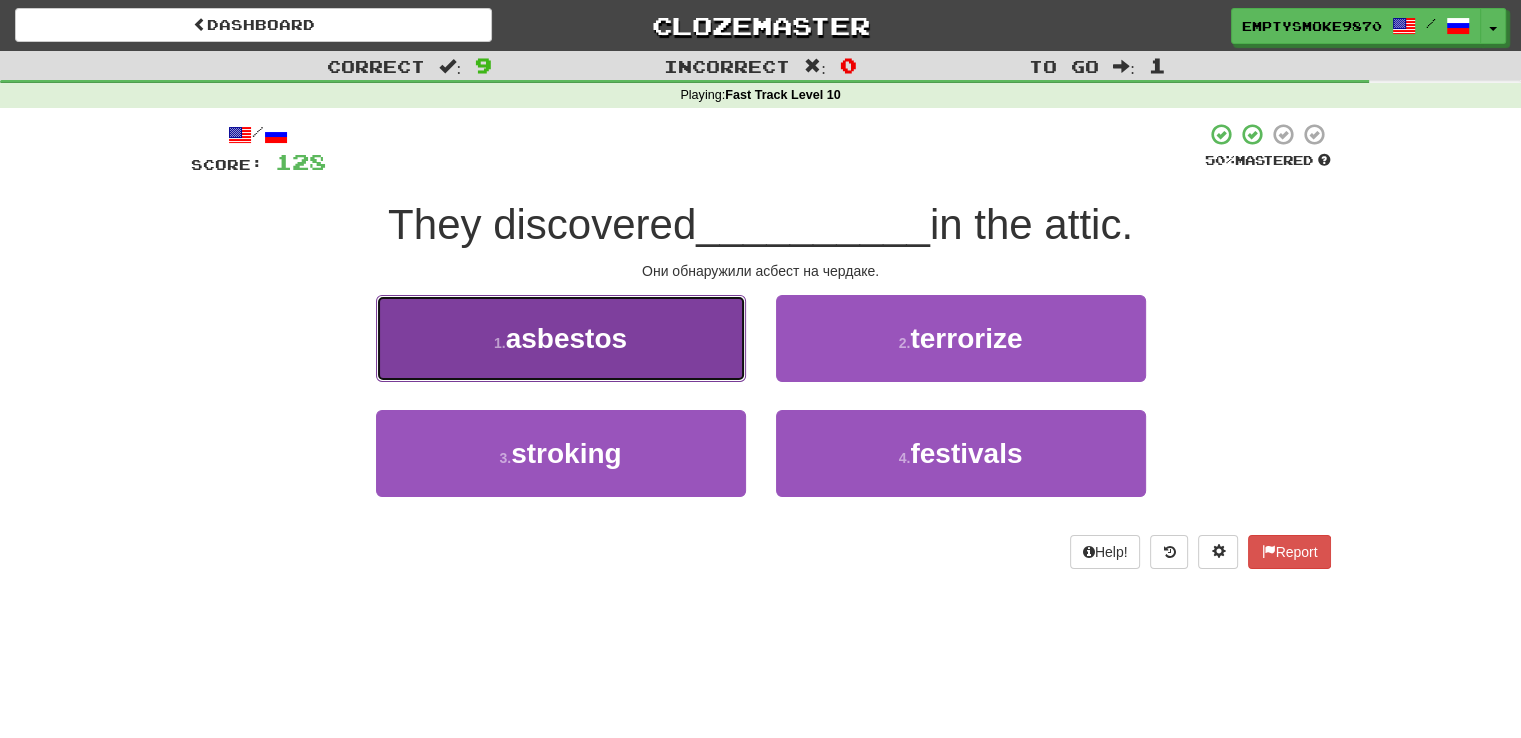 click on "1 .  asbestos" at bounding box center [561, 338] 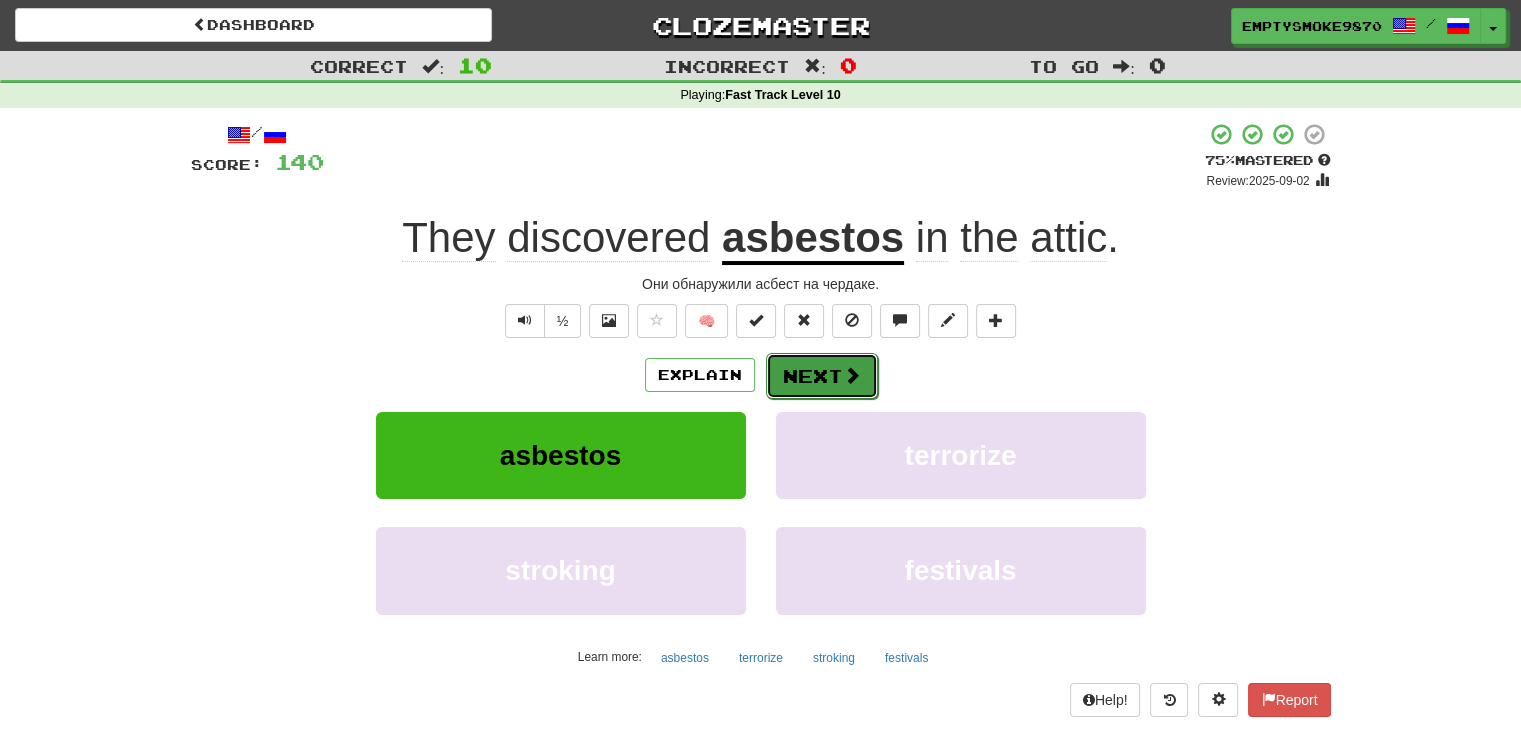 click on "Next" at bounding box center [822, 376] 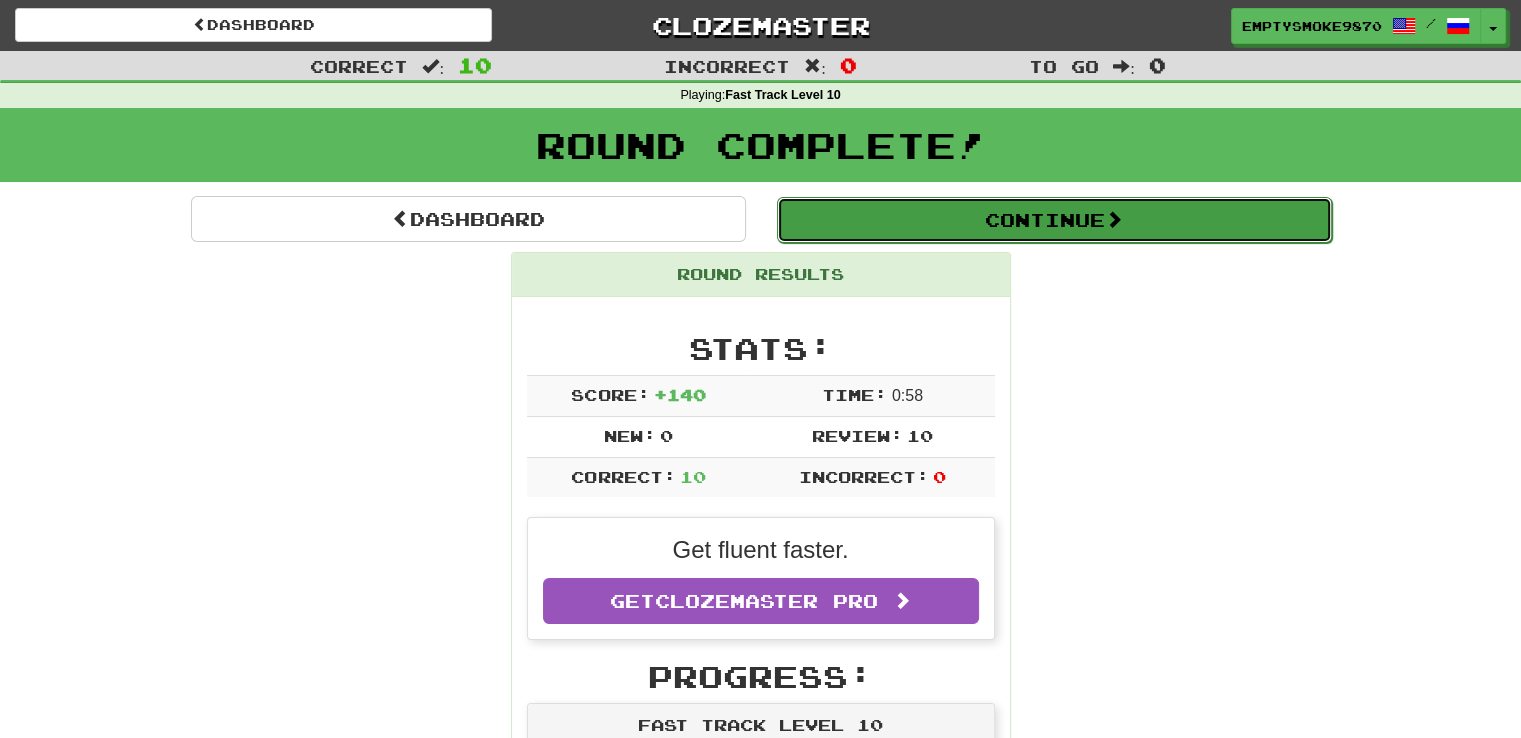 click on "Continue" at bounding box center (1054, 220) 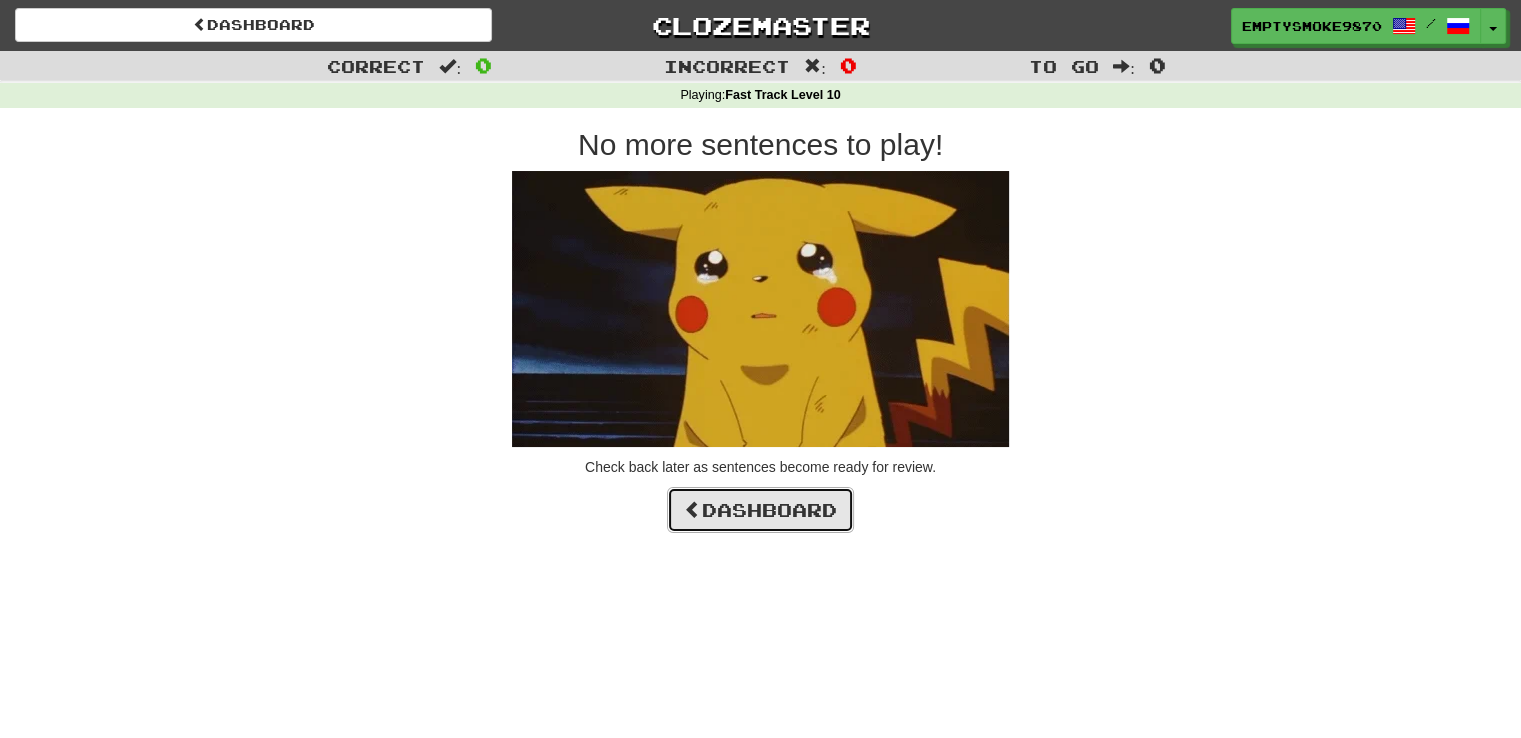 click on "Dashboard" at bounding box center [760, 510] 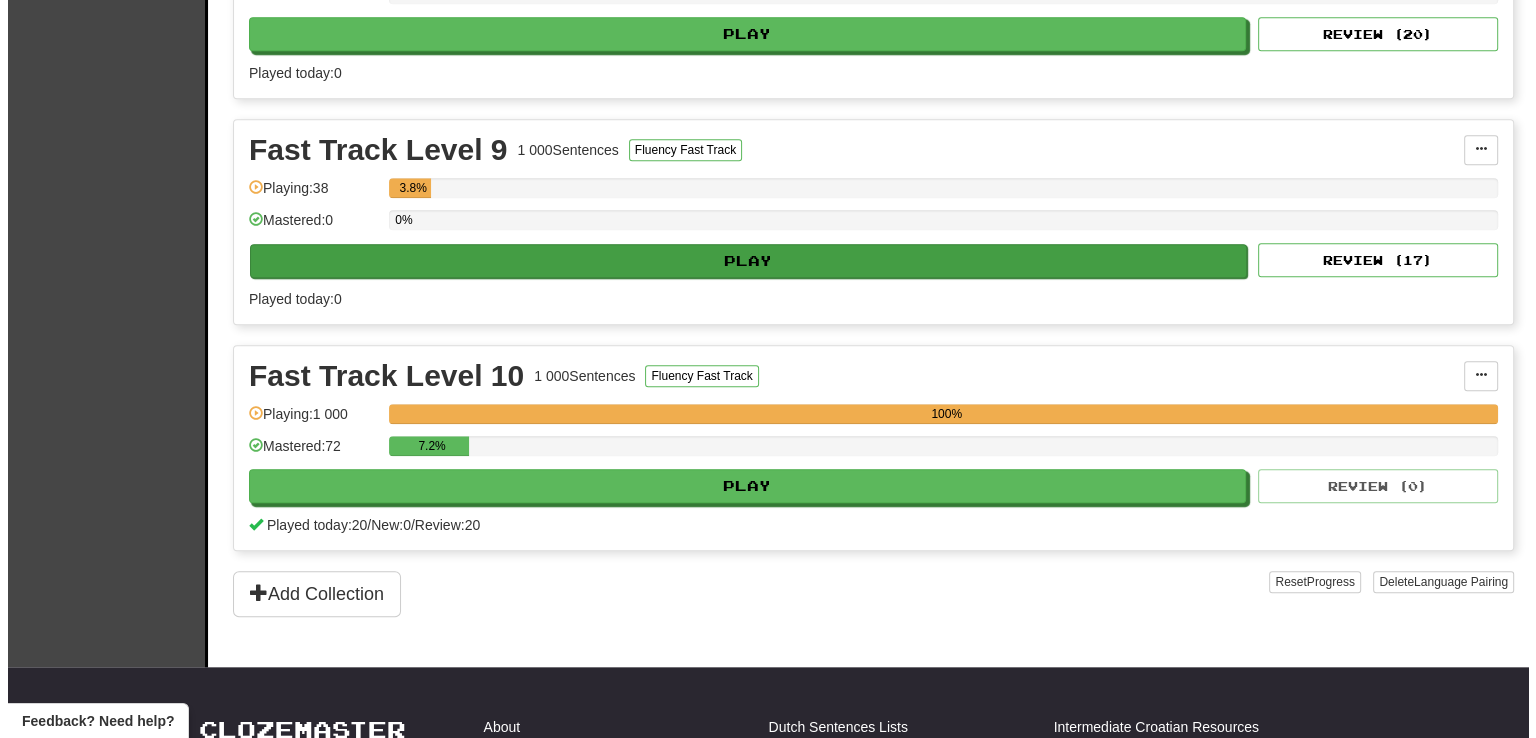 scroll, scrollTop: 1900, scrollLeft: 0, axis: vertical 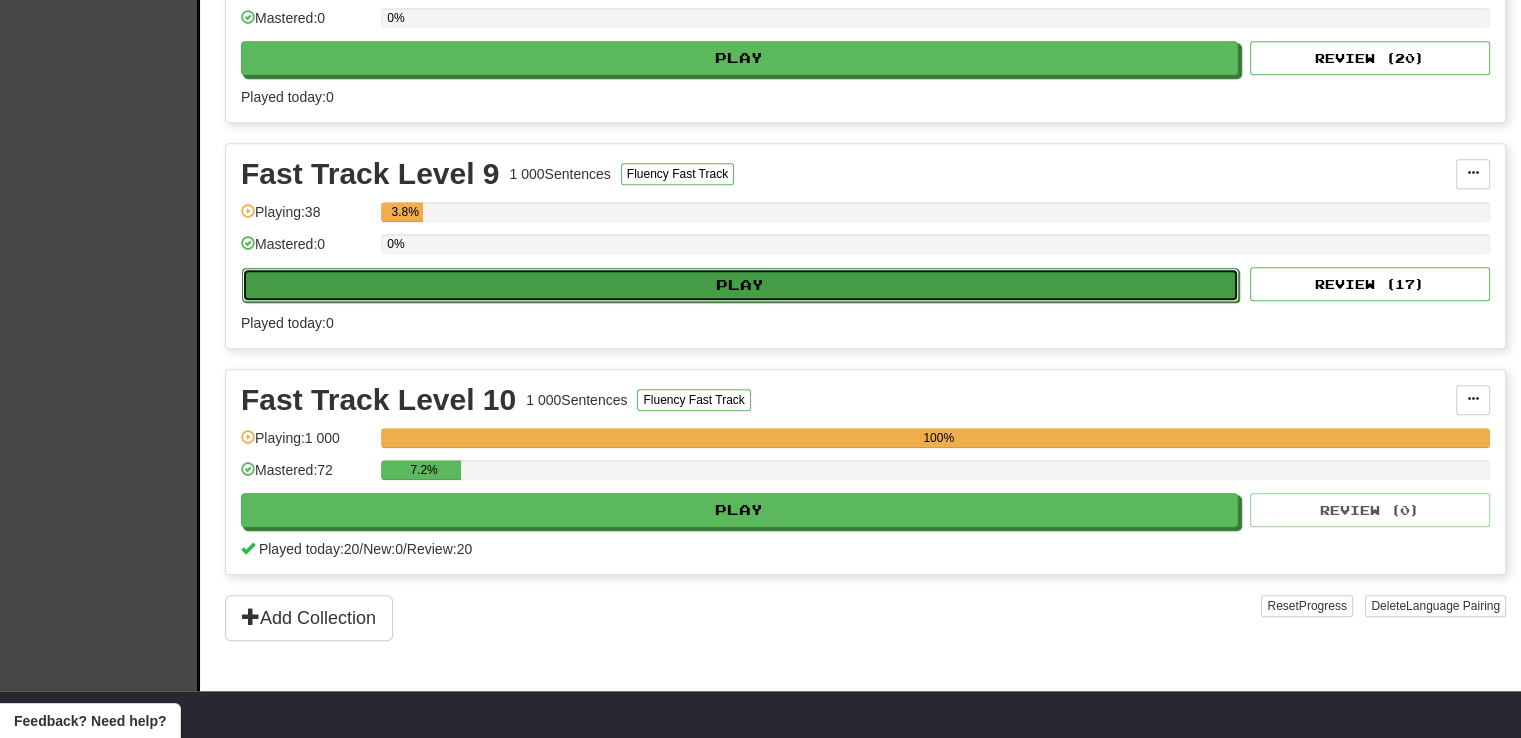 click on "Play" at bounding box center [740, 285] 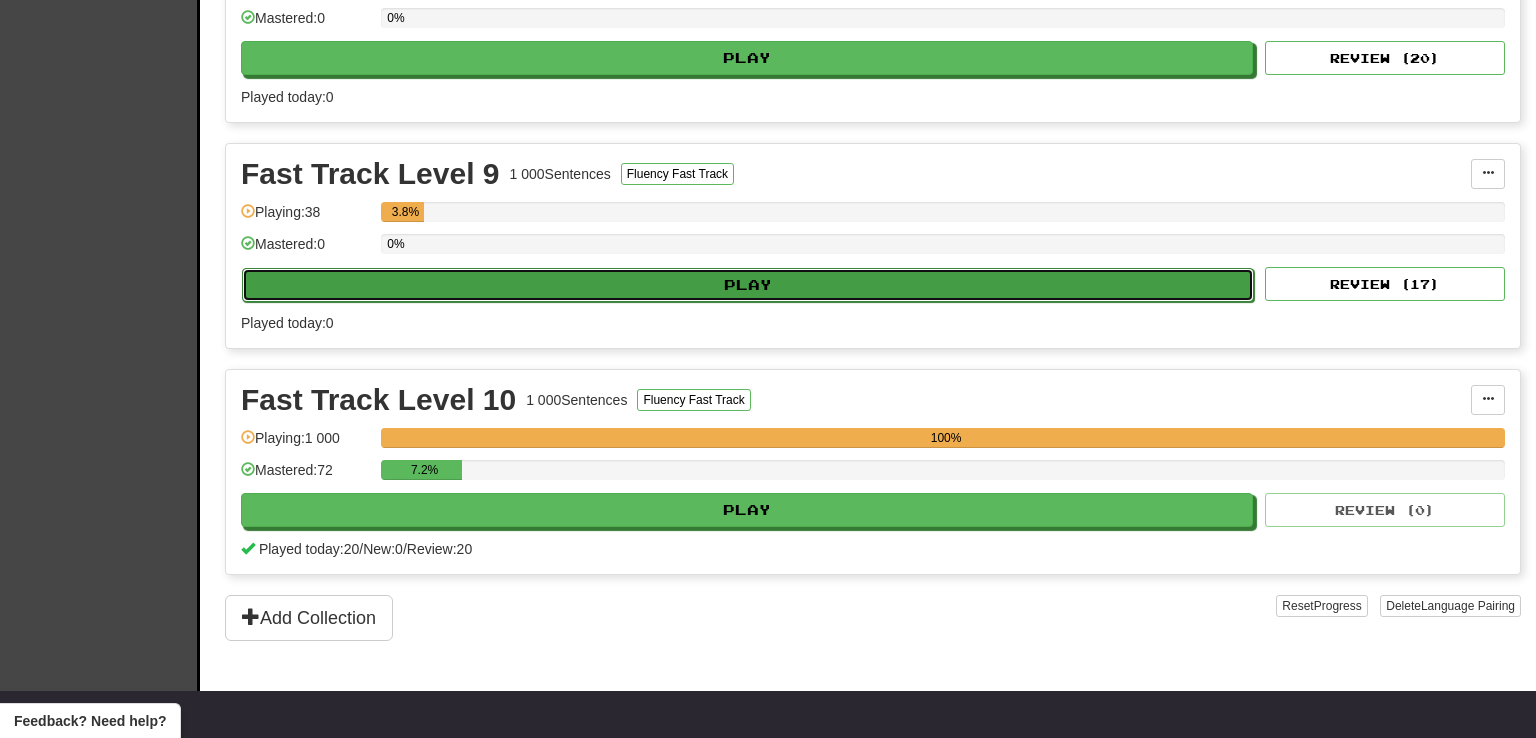 select on "**" 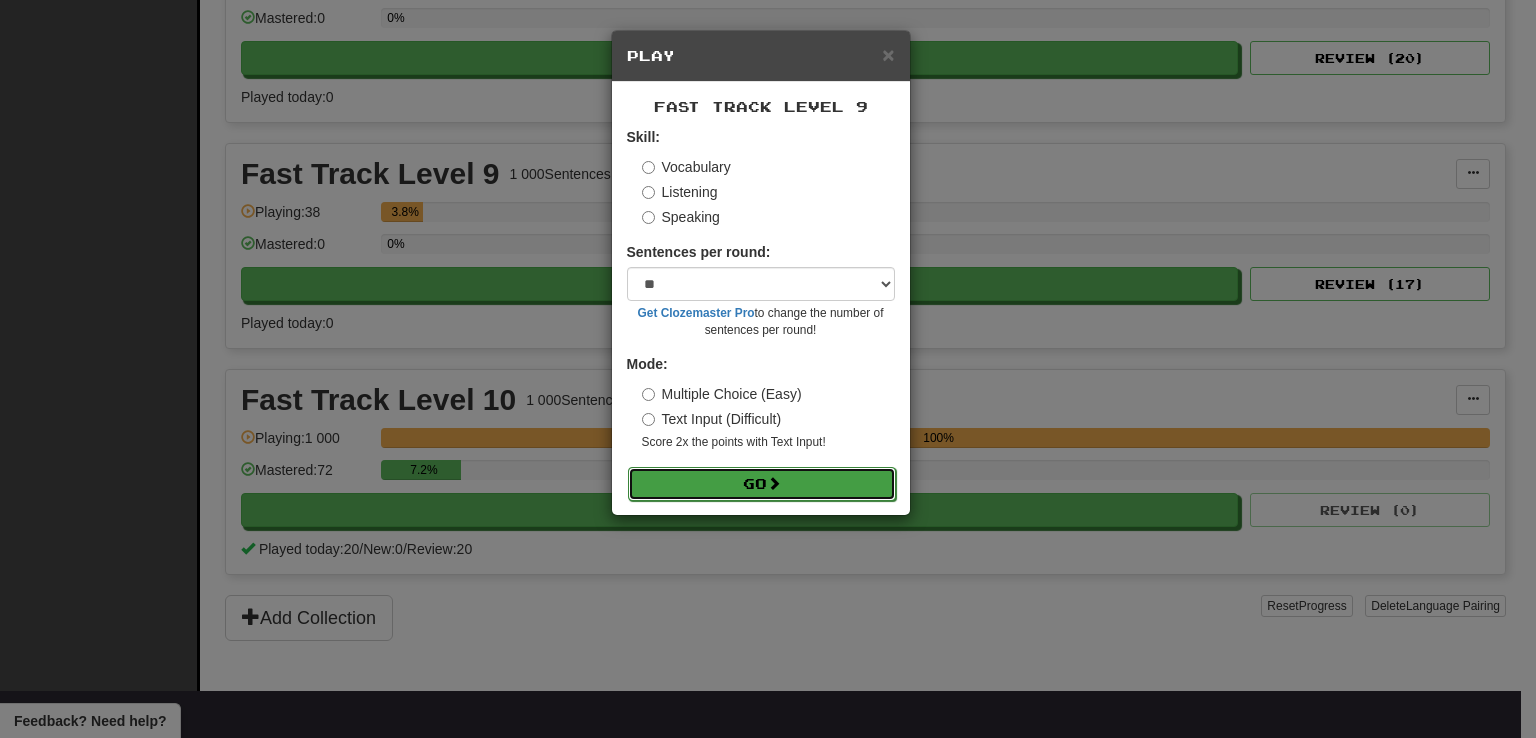 click at bounding box center [774, 483] 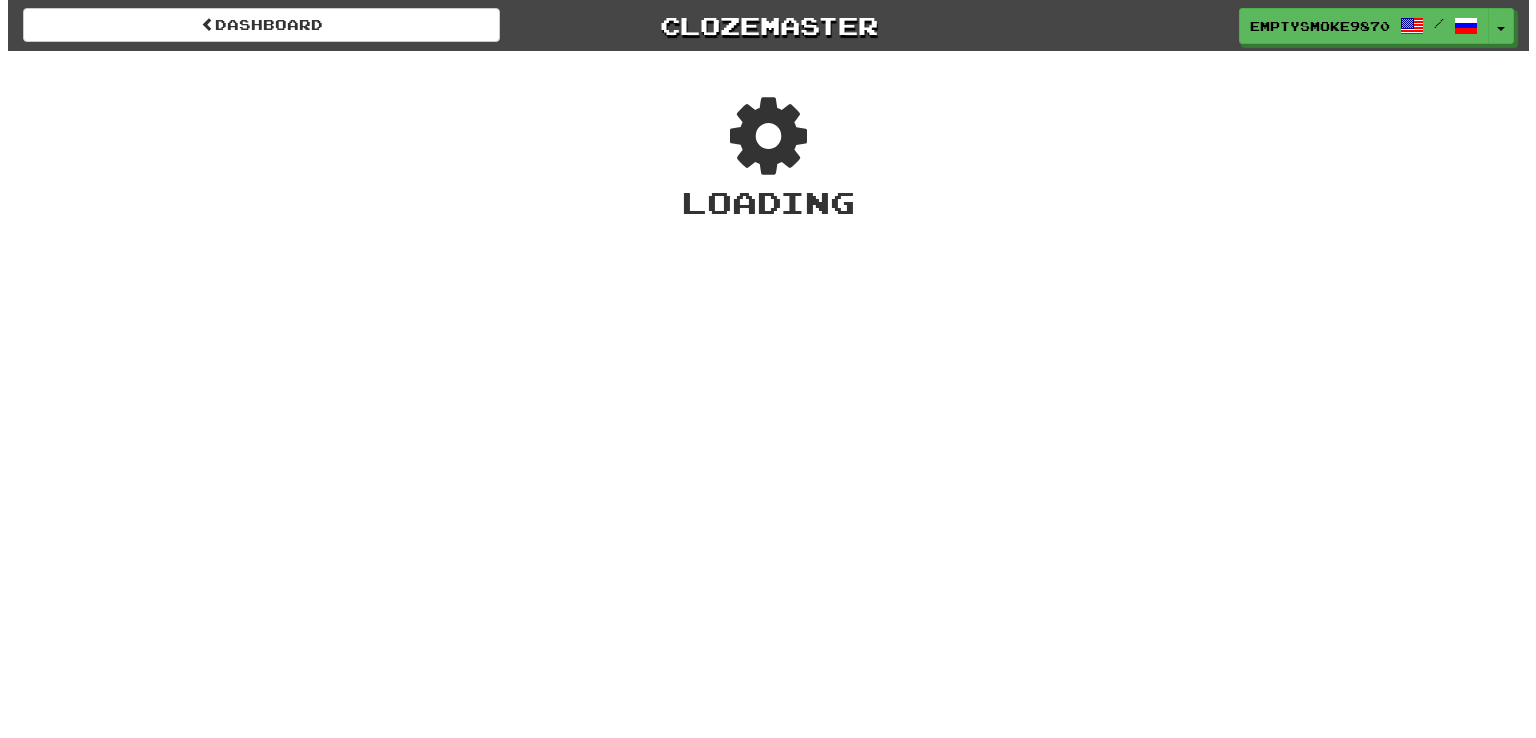 scroll, scrollTop: 0, scrollLeft: 0, axis: both 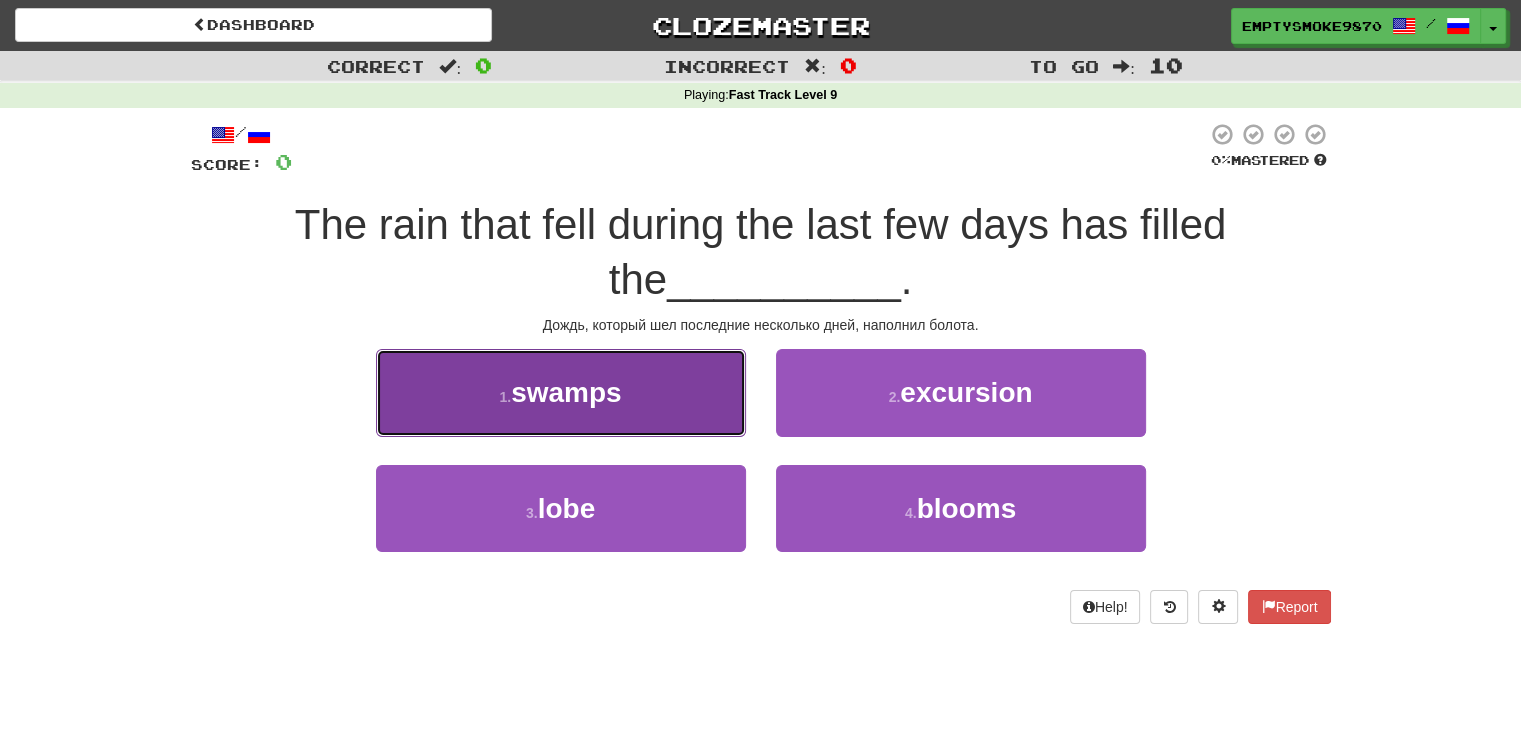 click on "1 .  swamps" at bounding box center [561, 392] 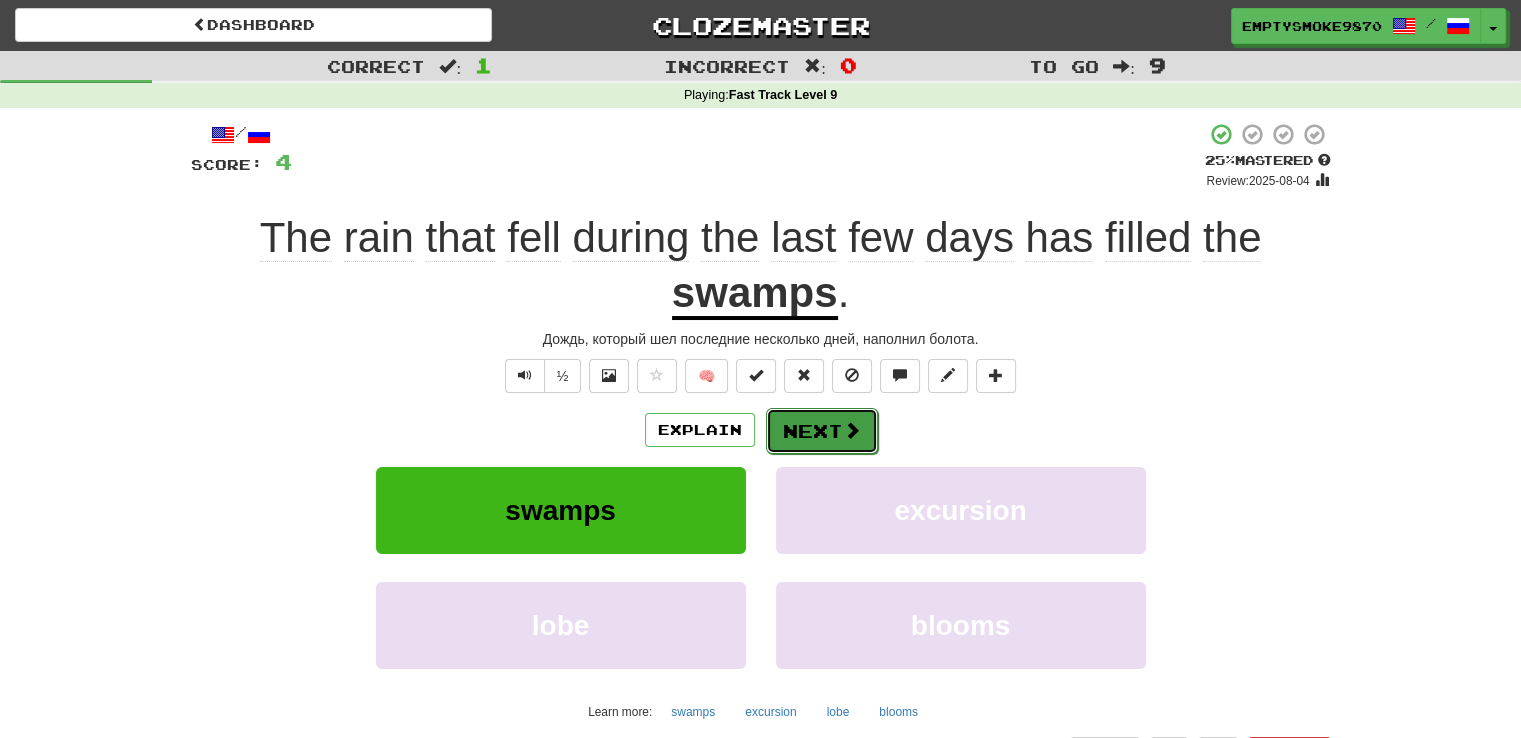 click on "Next" at bounding box center [822, 431] 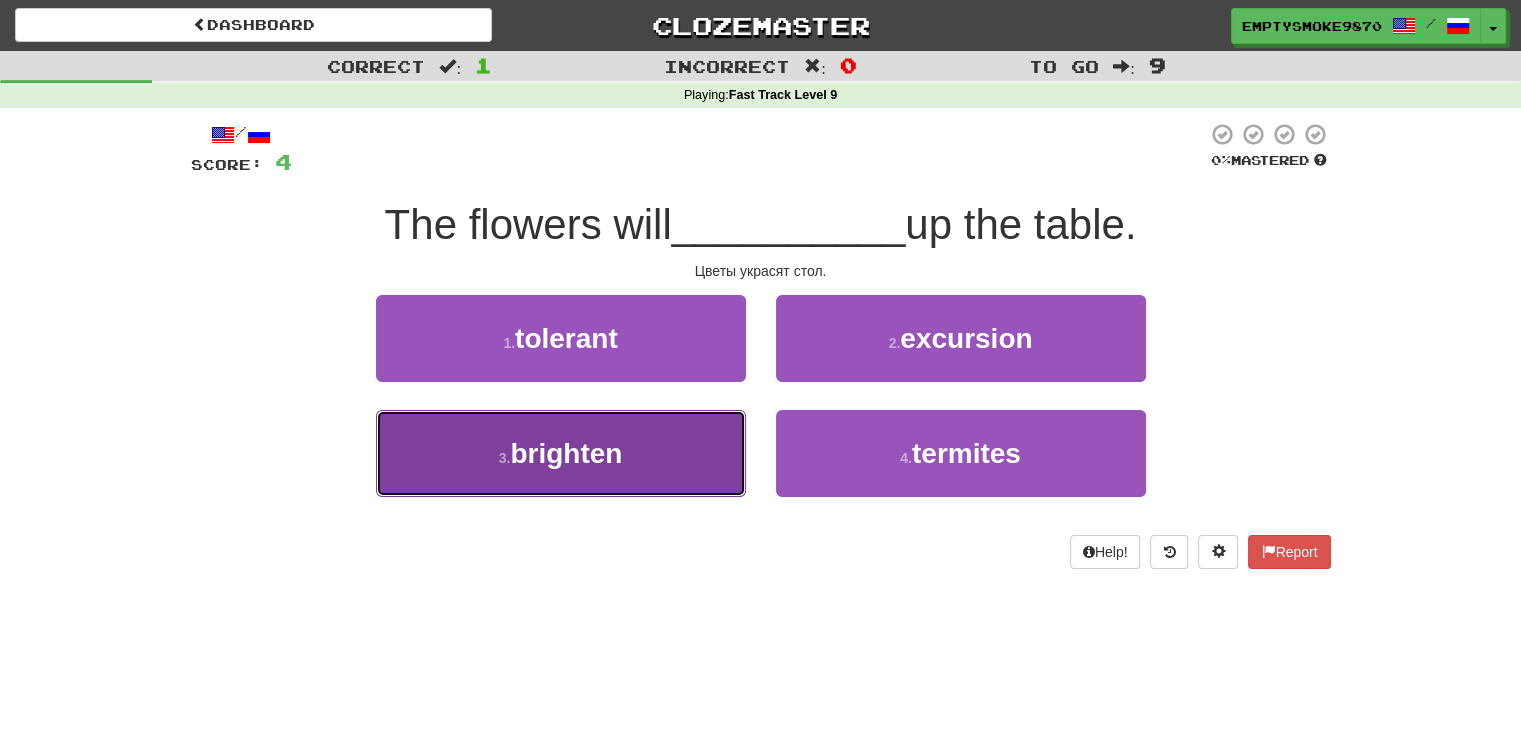 click on "3 .  brighten" at bounding box center (561, 453) 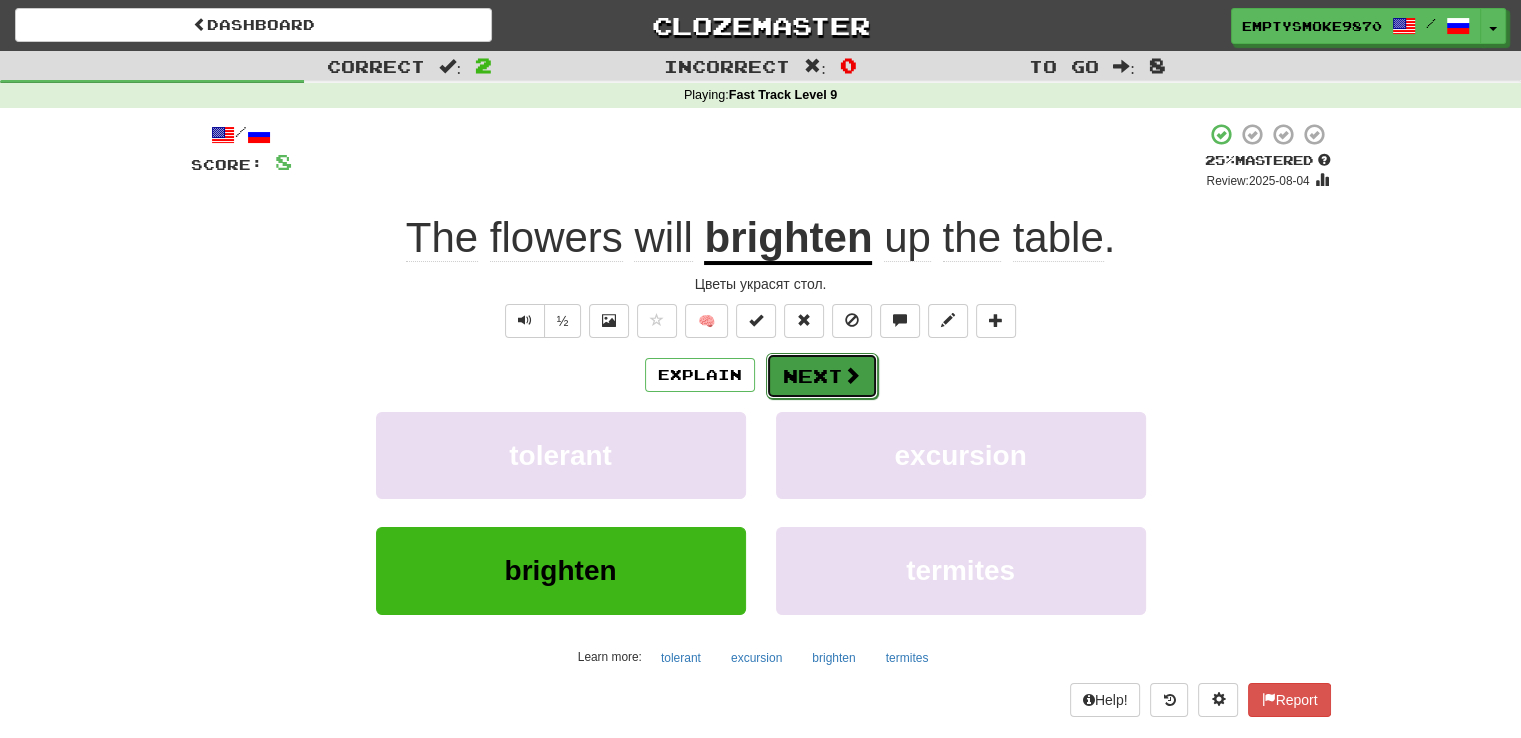 click on "Next" at bounding box center (822, 376) 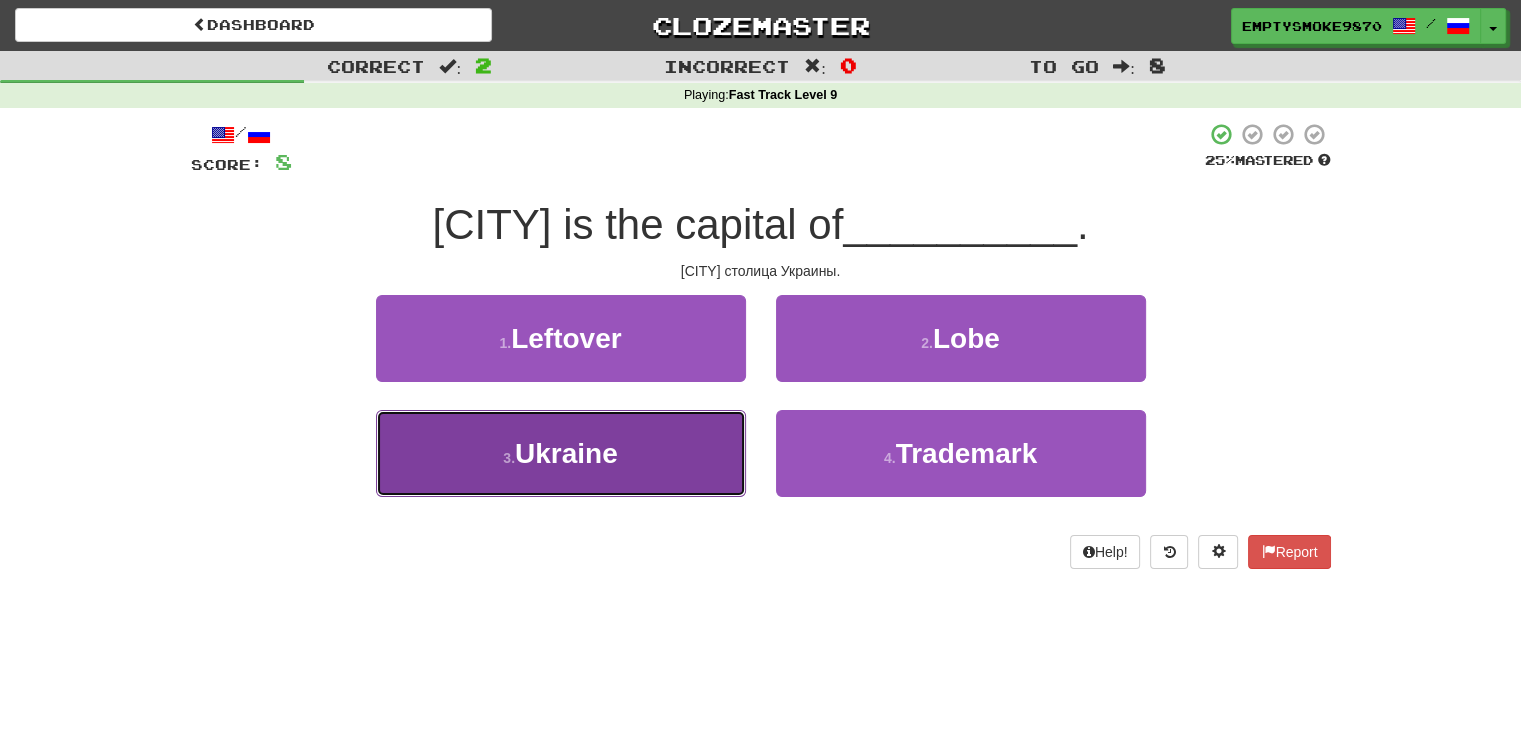 click on "3 .  Ukraine" at bounding box center (561, 453) 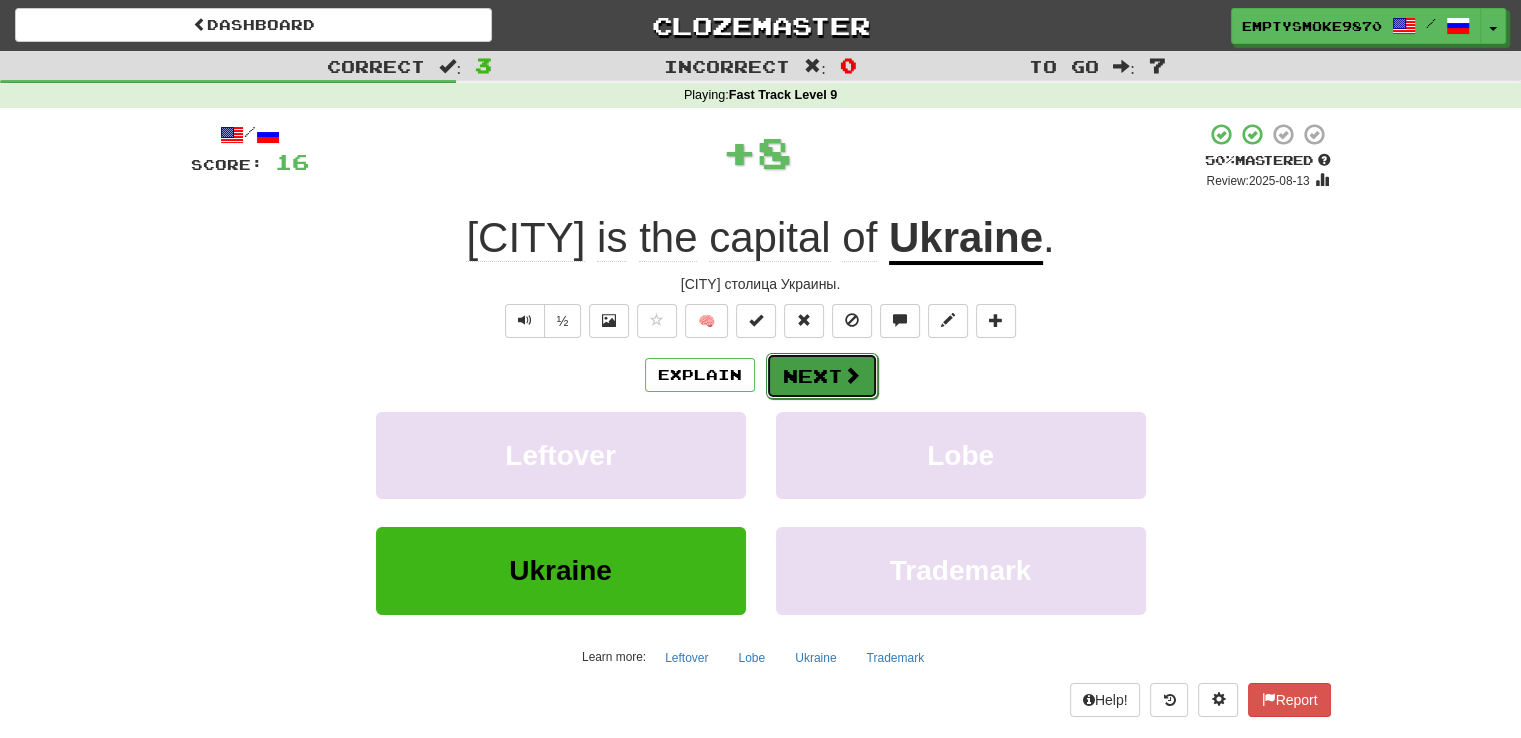 click on "Next" at bounding box center [822, 376] 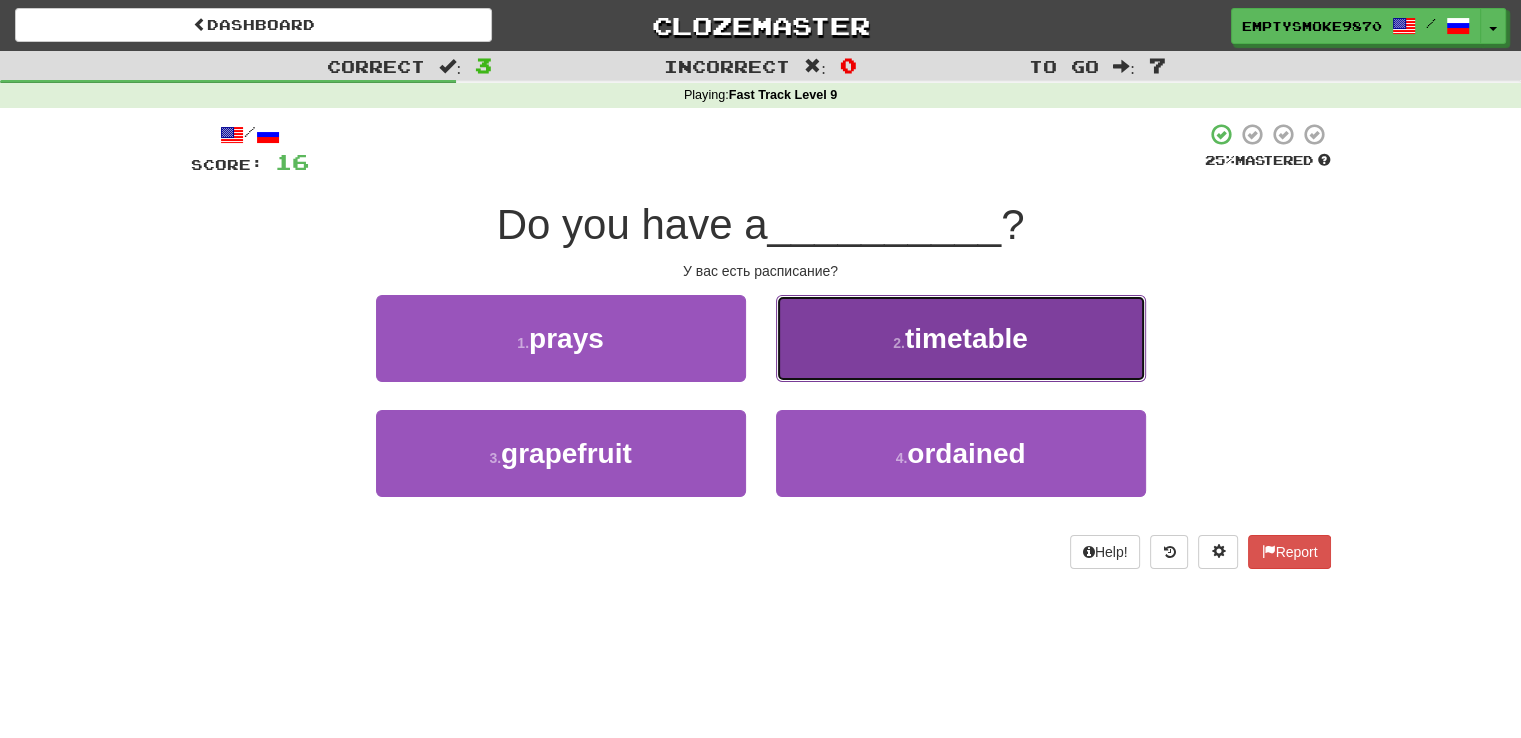 click on "2 .  timetable" at bounding box center (961, 338) 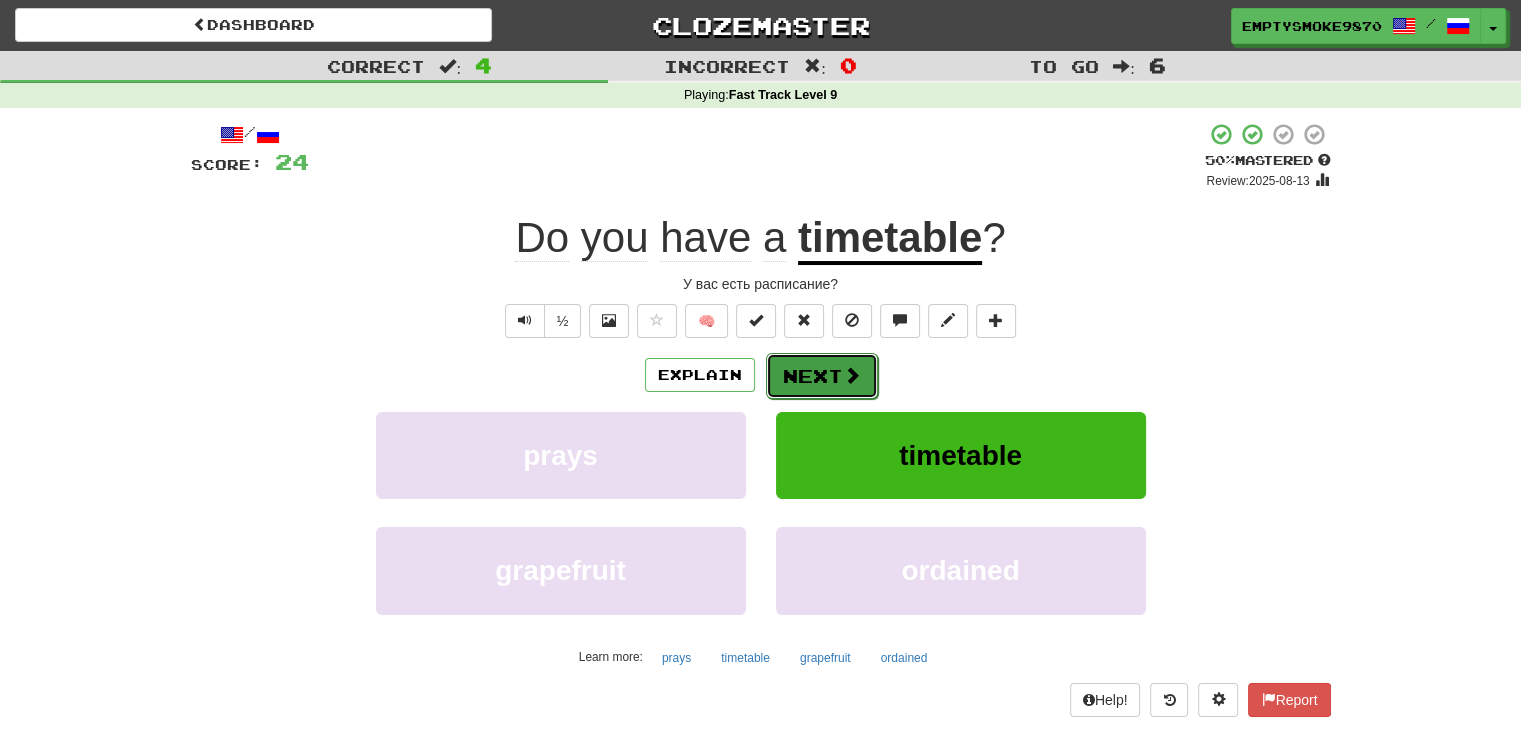 click on "Next" at bounding box center (822, 376) 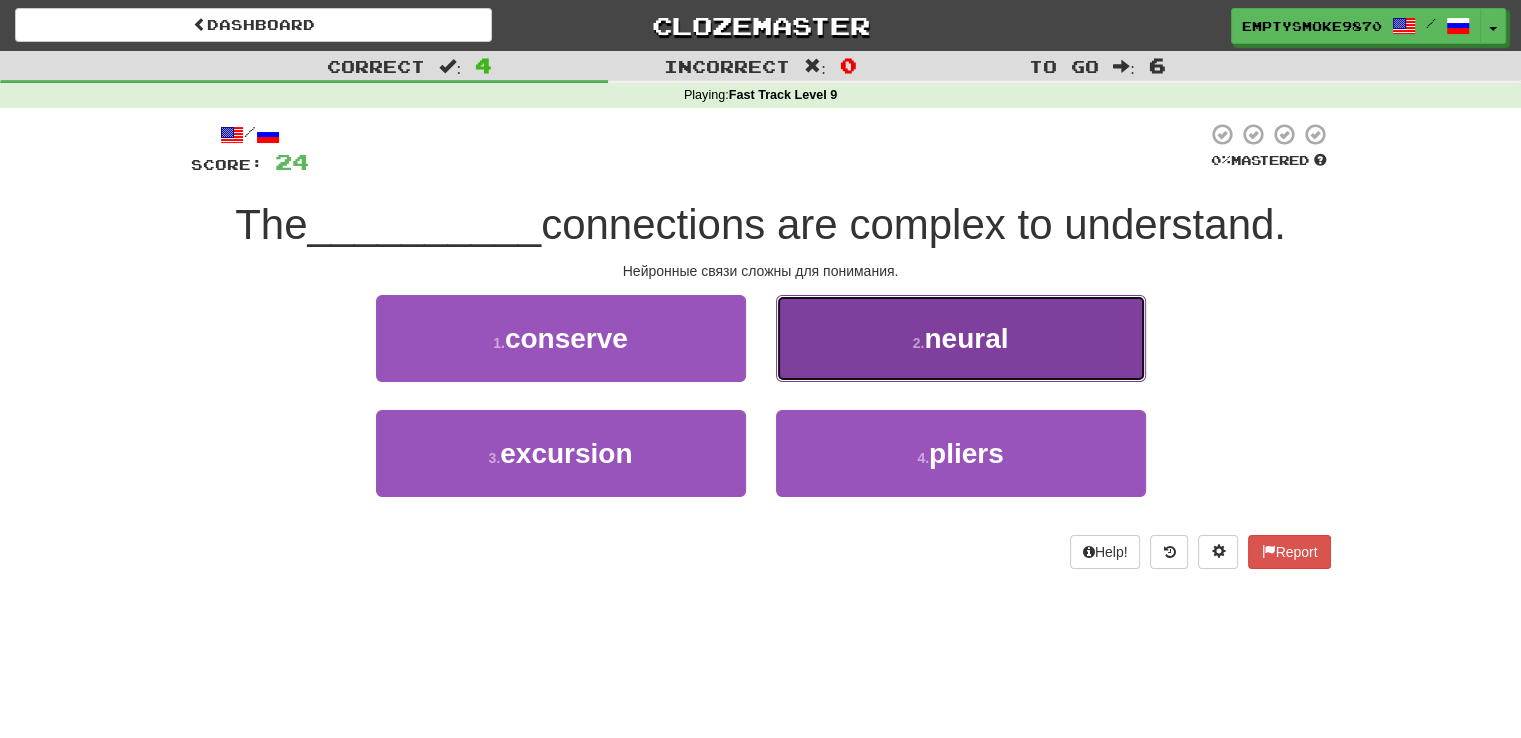 click on "2 .  neural" at bounding box center (961, 338) 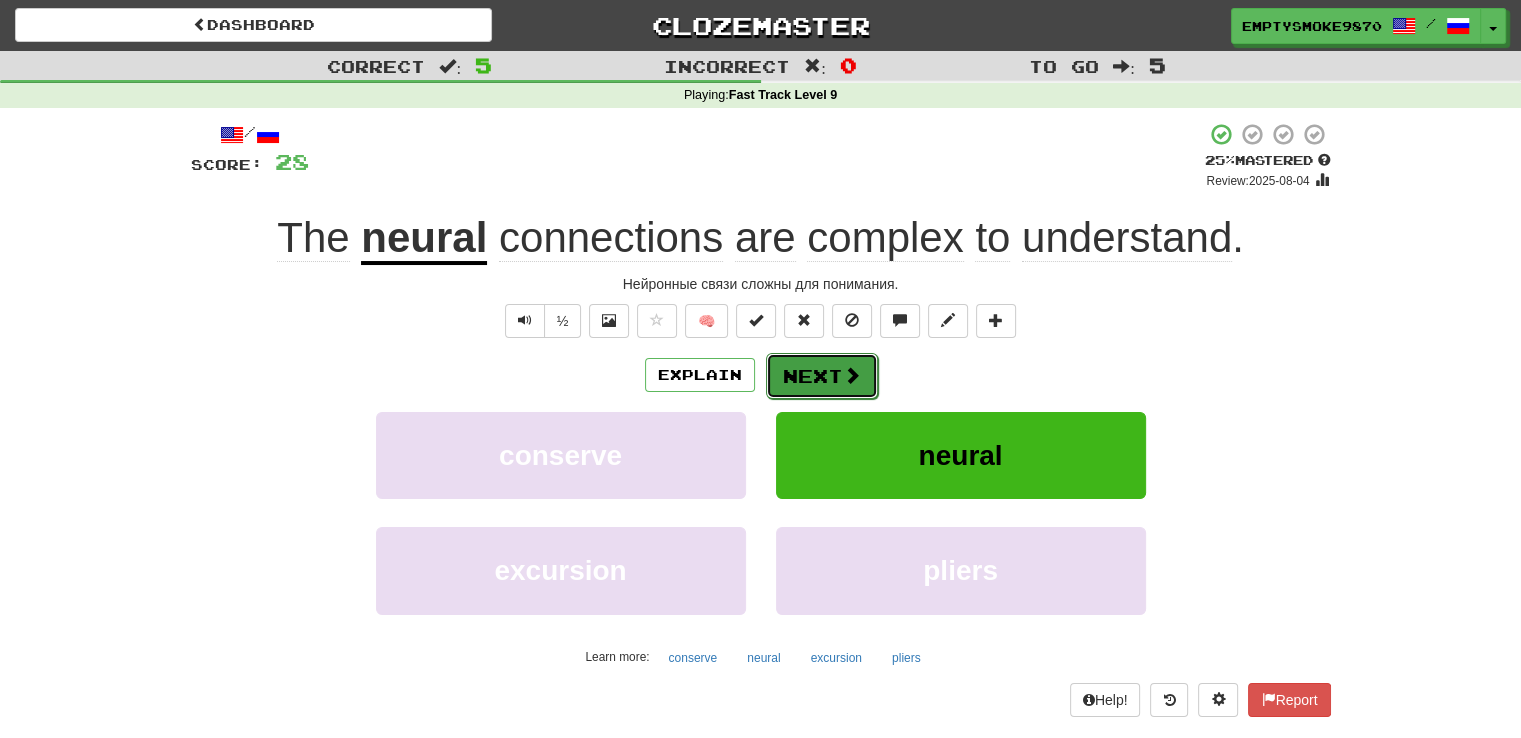 click on "Next" at bounding box center [822, 376] 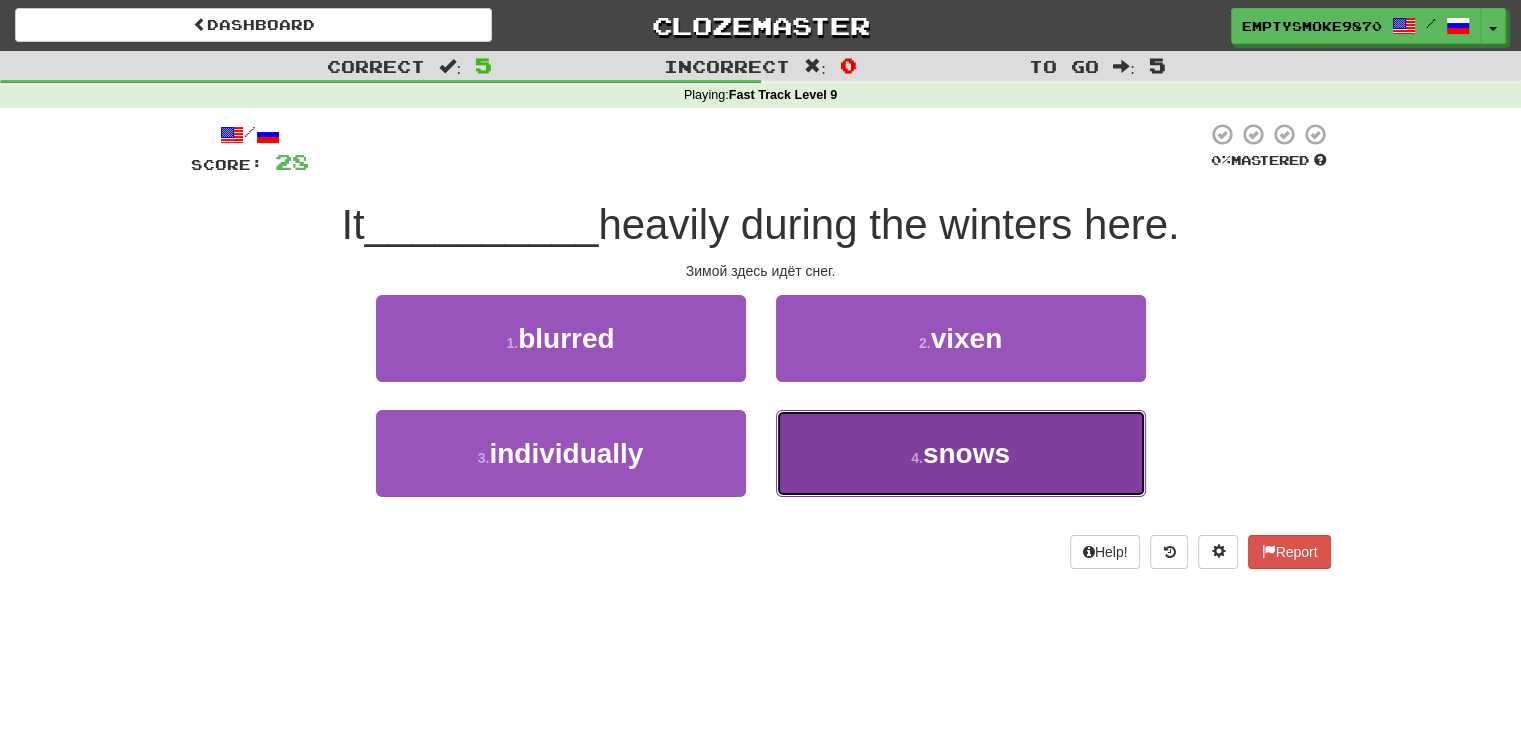 click on "4 .  snows" at bounding box center (961, 453) 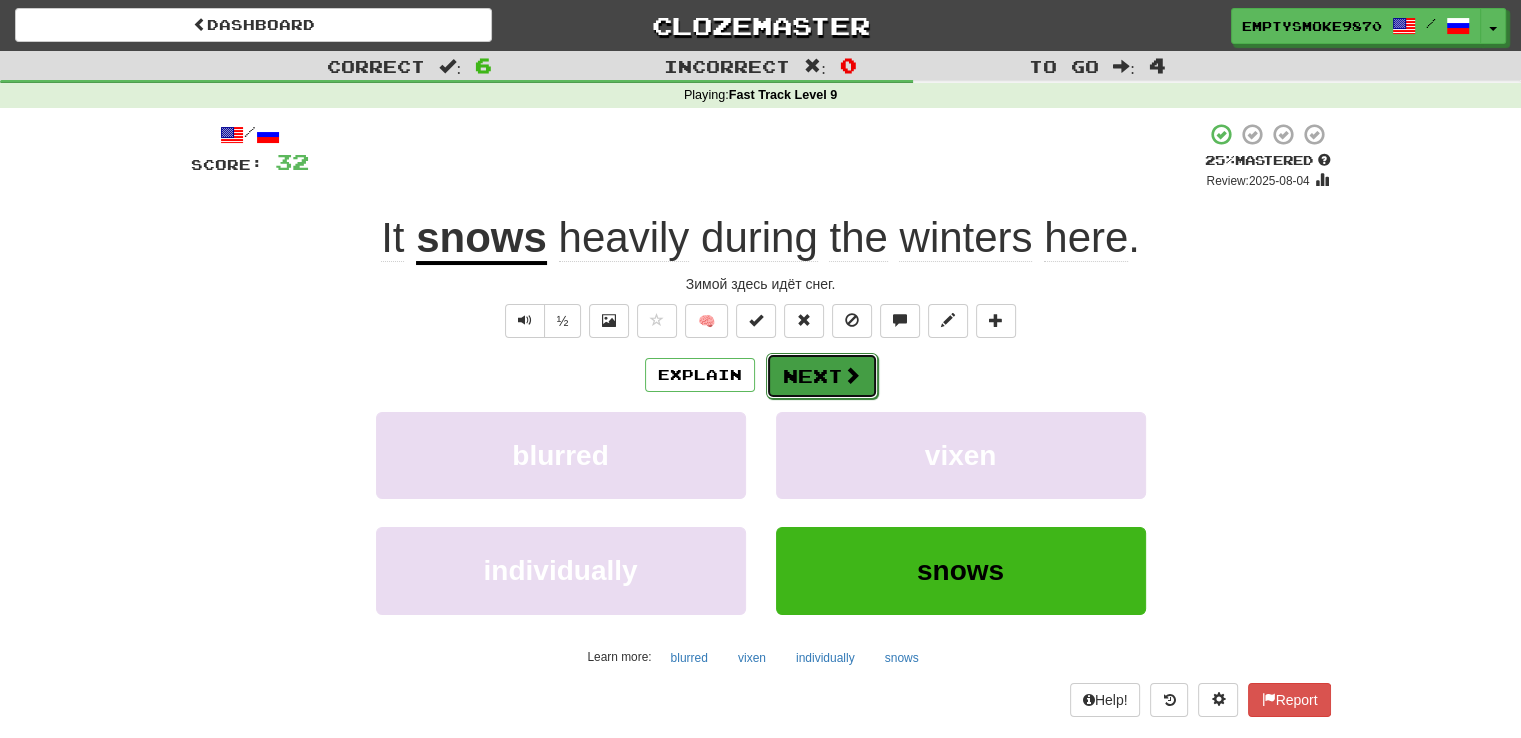click on "Next" at bounding box center [822, 376] 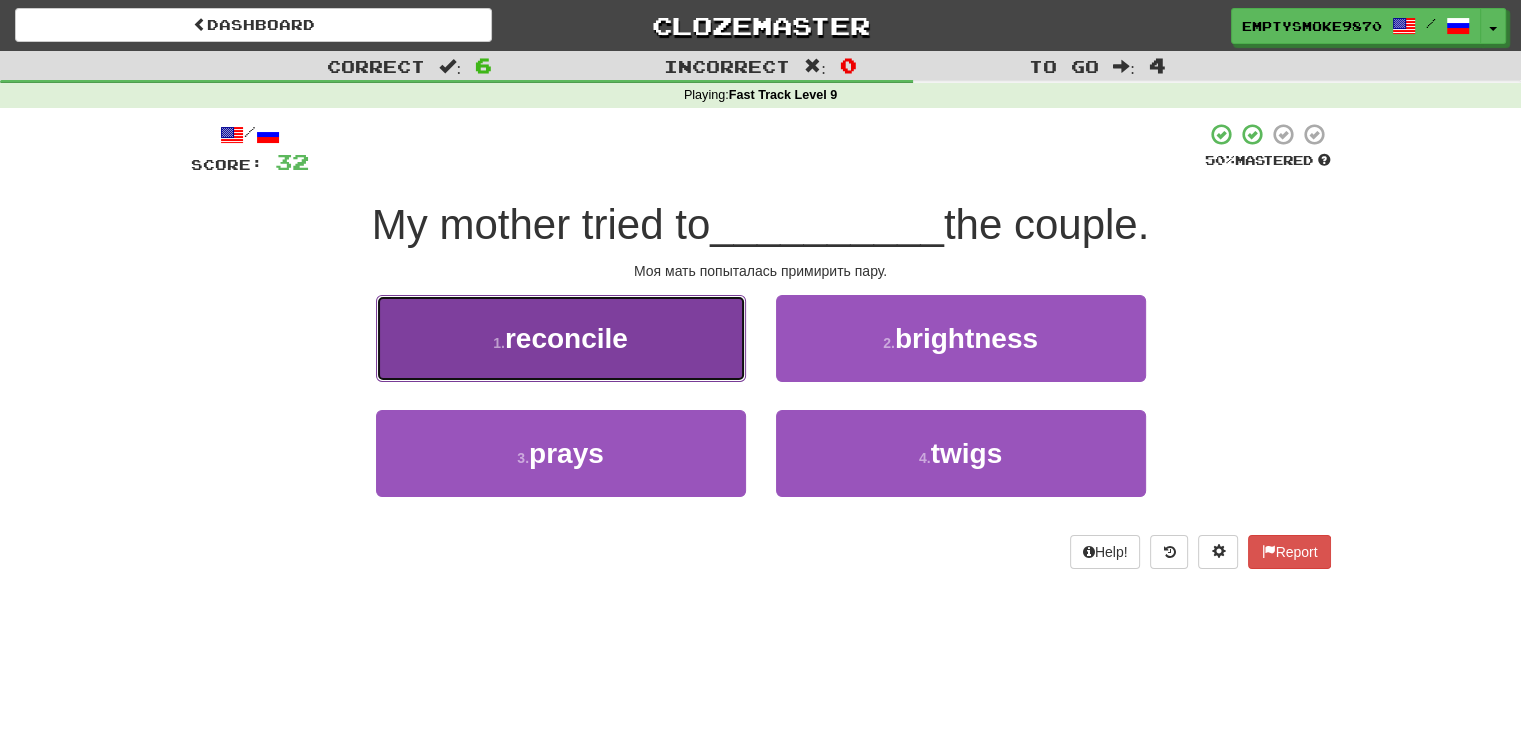 click on "1 .  reconcile" at bounding box center (561, 338) 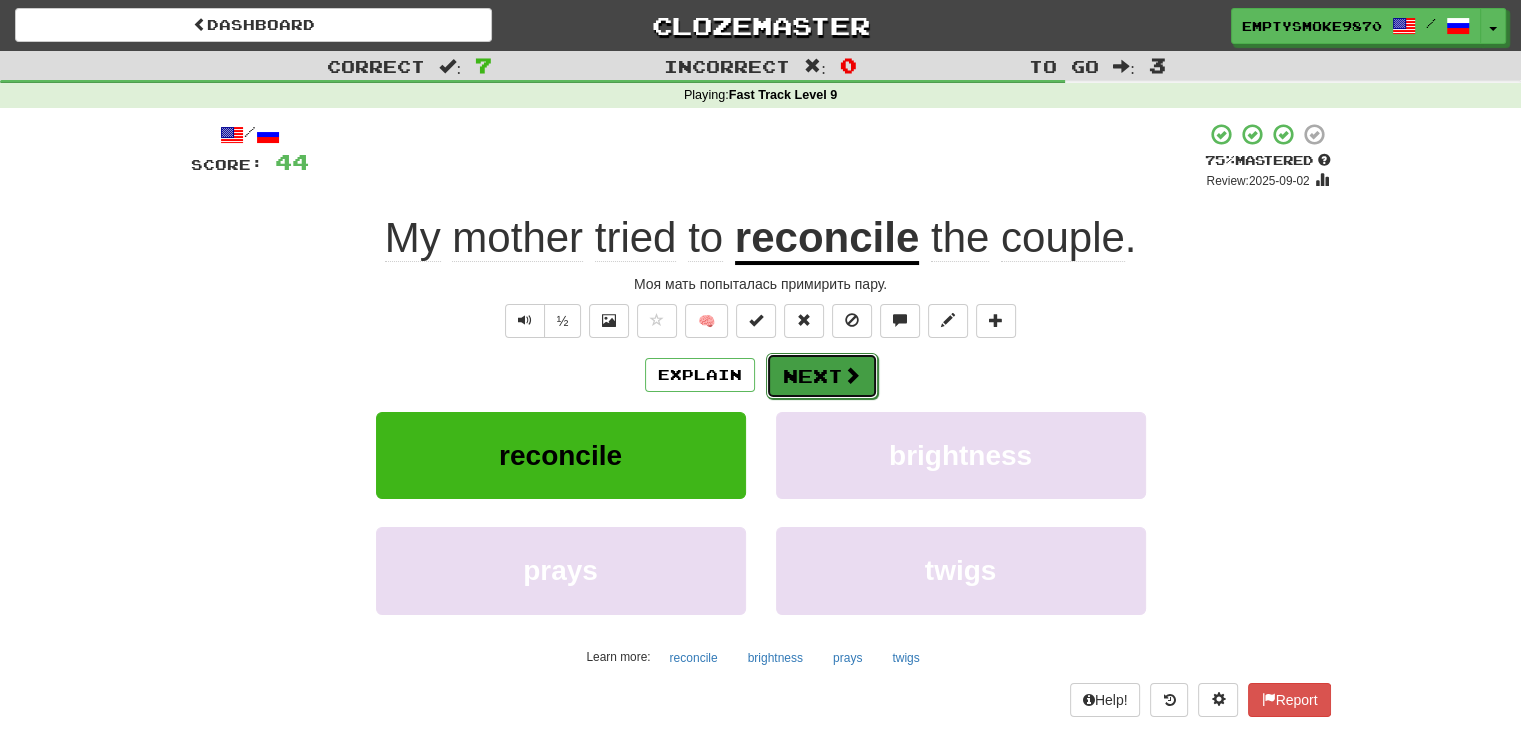 click on "Next" at bounding box center (822, 376) 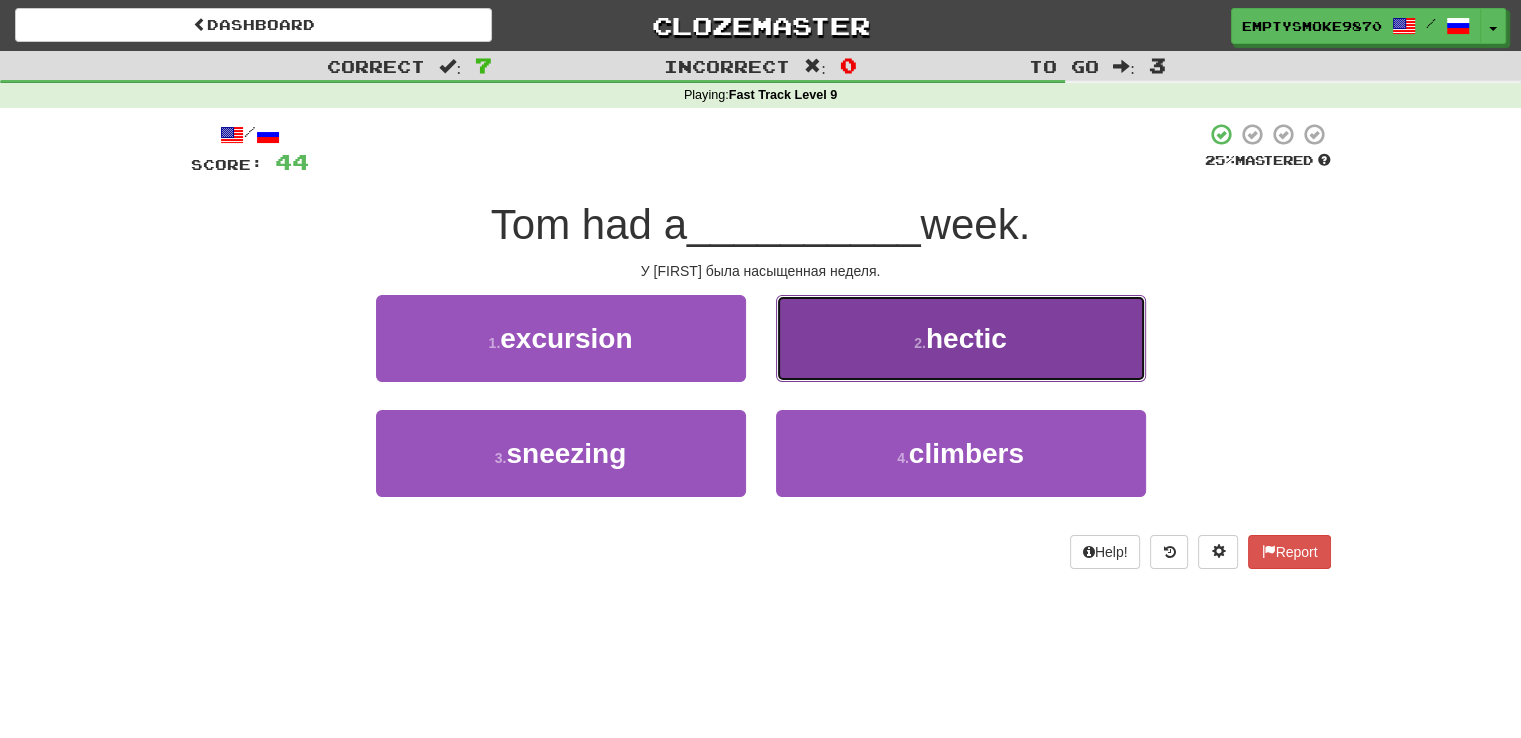 click on "2 .  hectic" at bounding box center [961, 338] 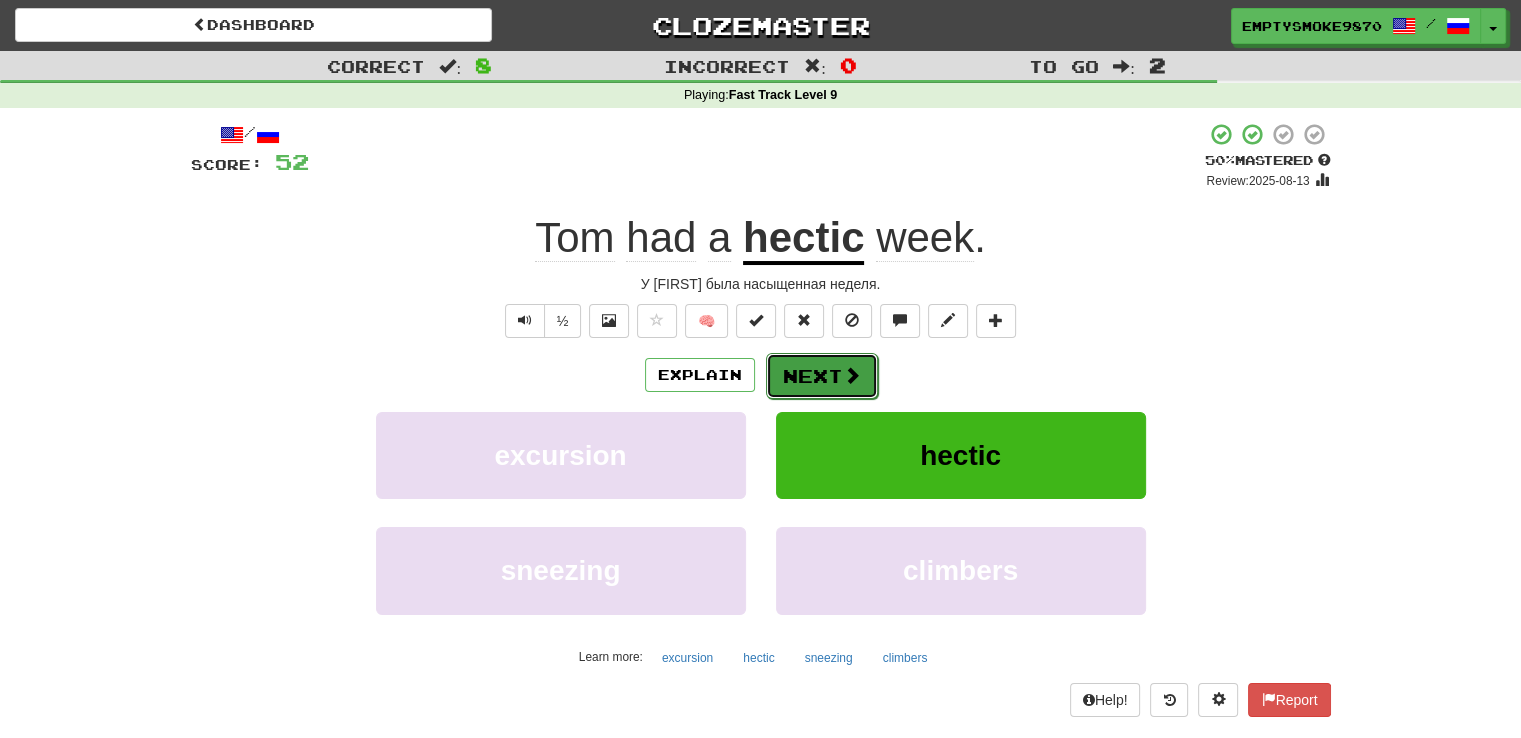 click on "Next" at bounding box center [822, 376] 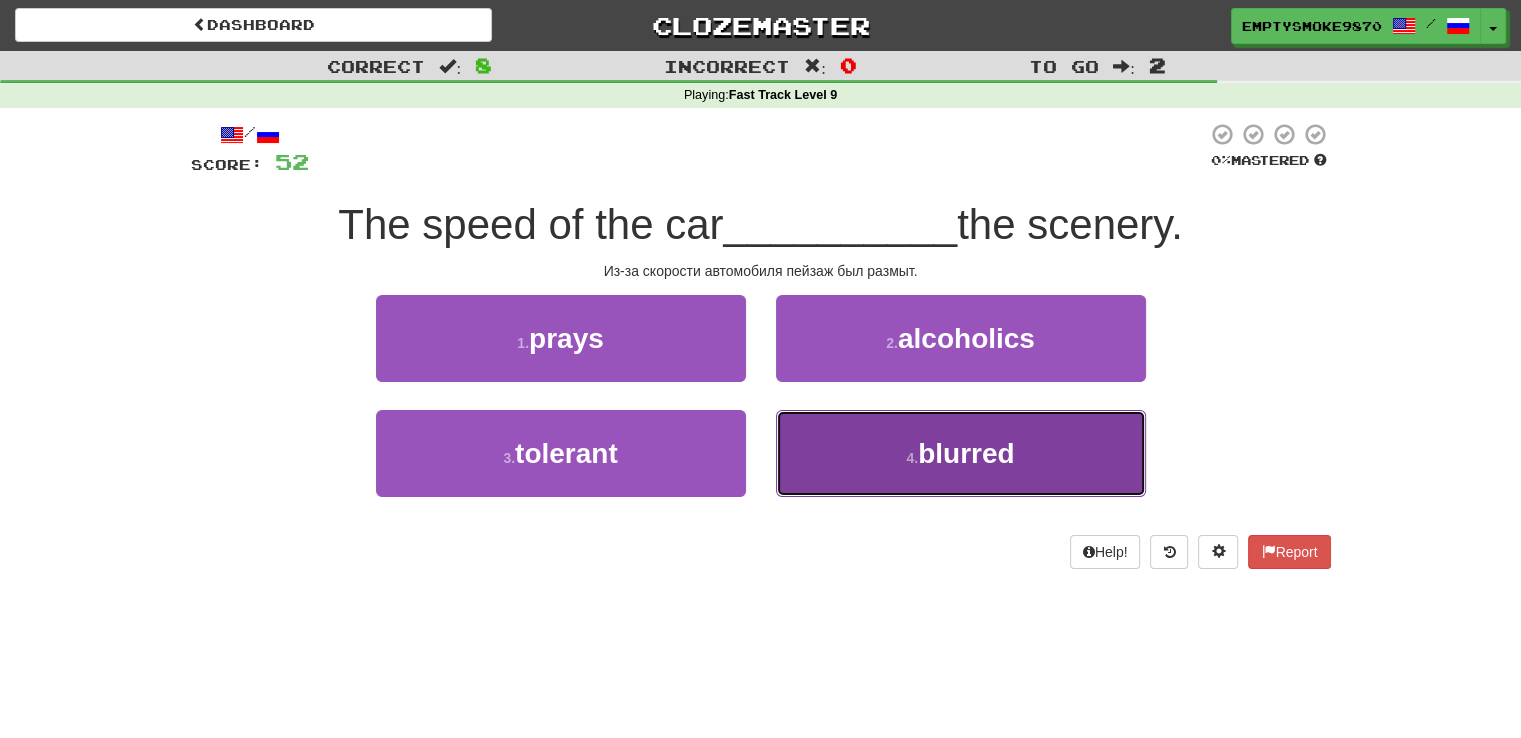 click on "4 .  blurred" at bounding box center [961, 453] 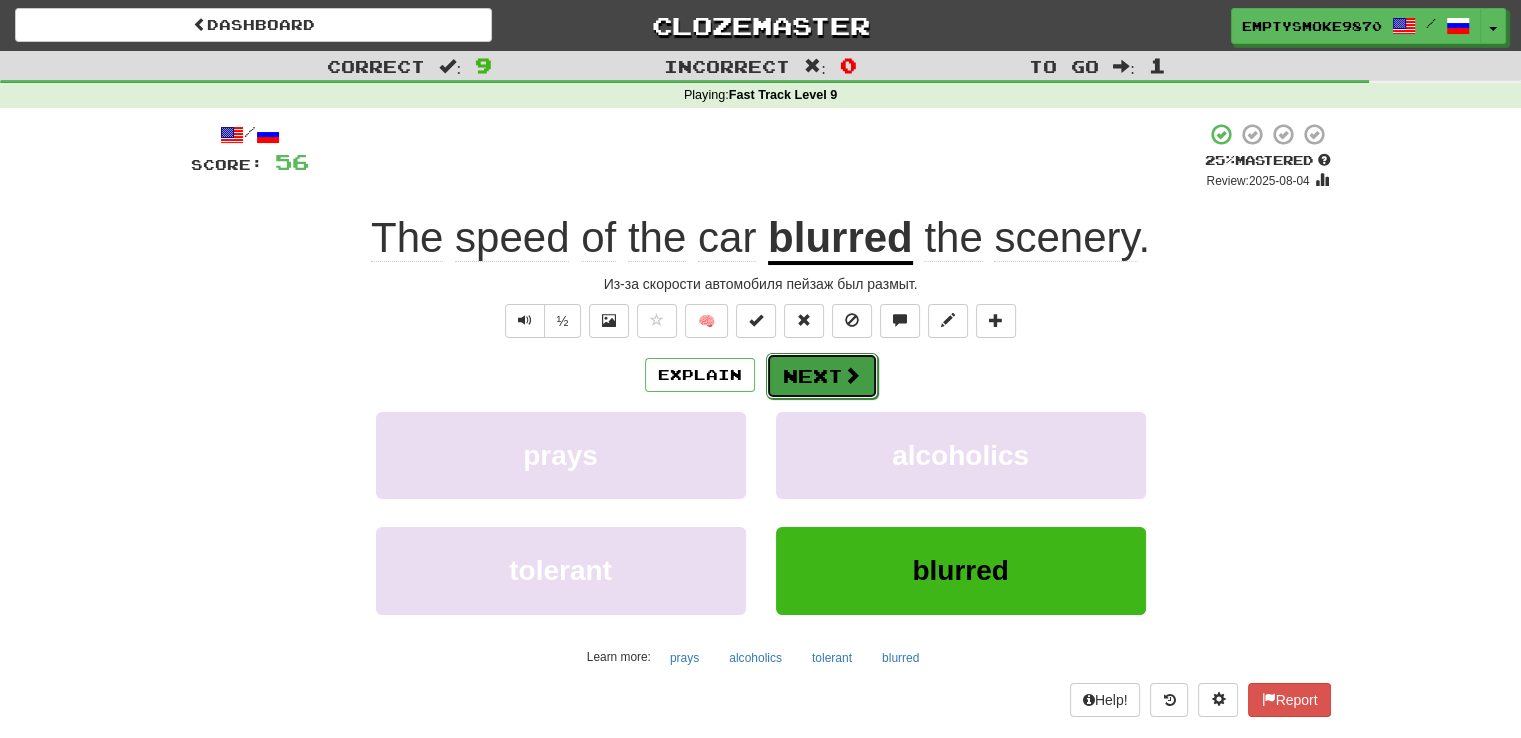 click on "Next" at bounding box center (822, 376) 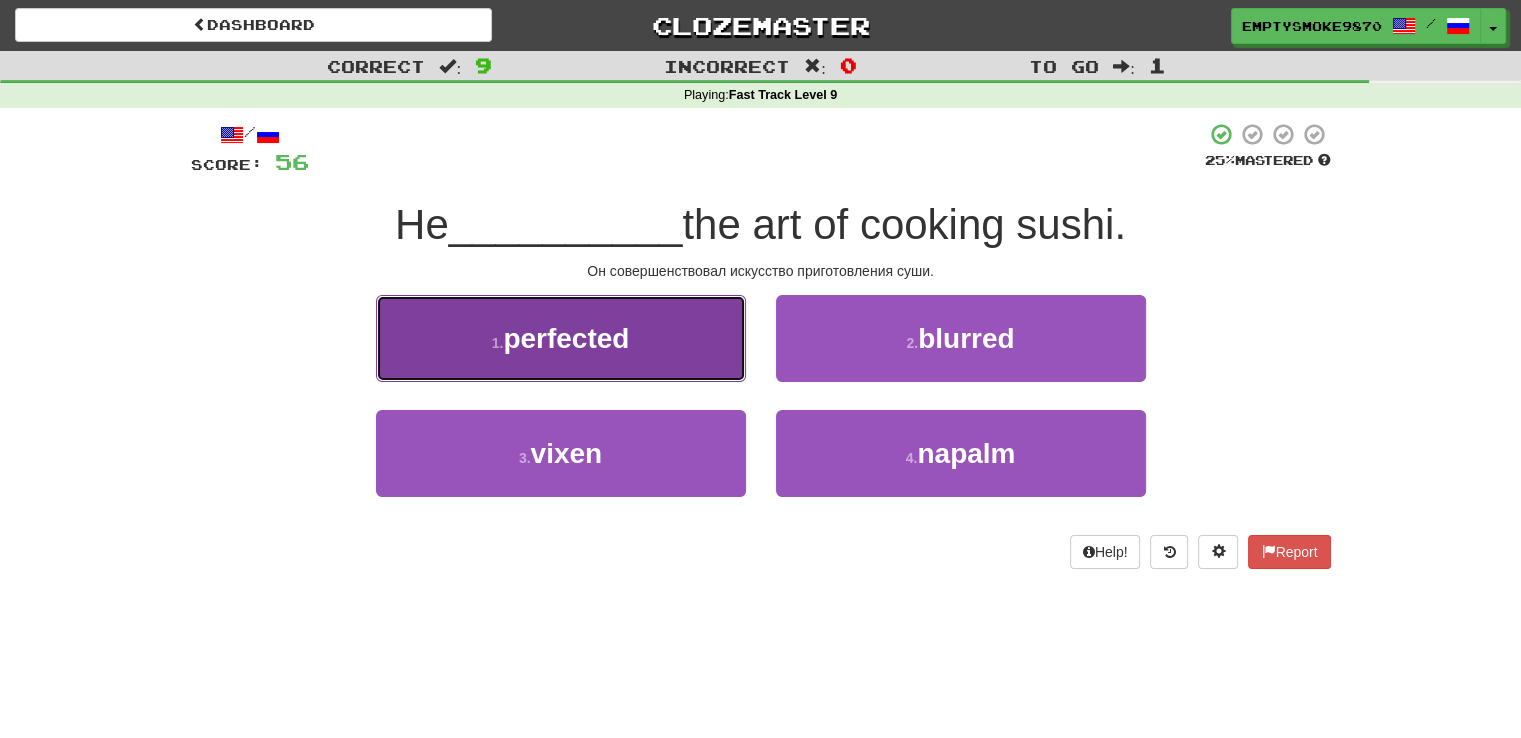 click on "1 .  perfected" at bounding box center [561, 338] 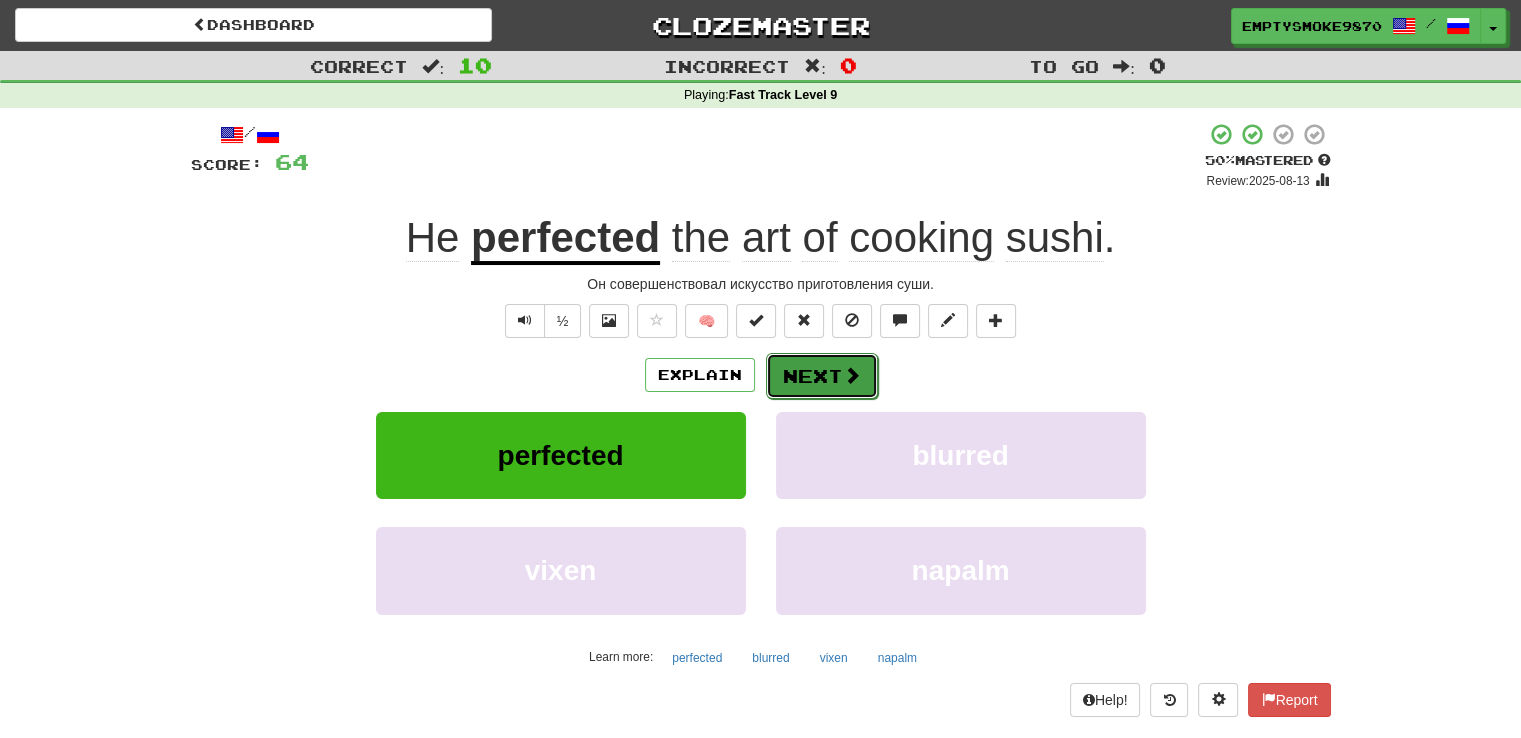 click on "Next" at bounding box center (822, 376) 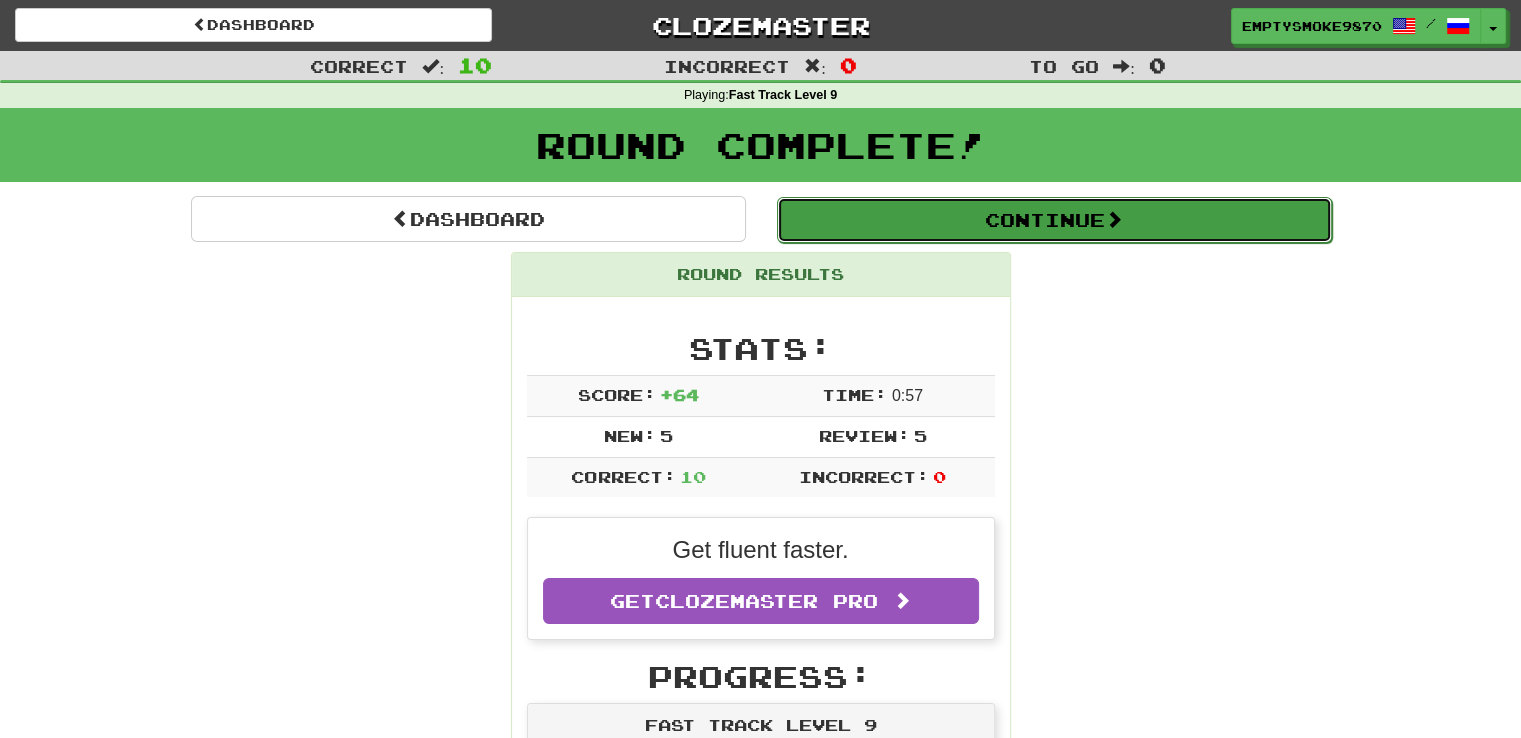 click on "Continue" at bounding box center [1054, 220] 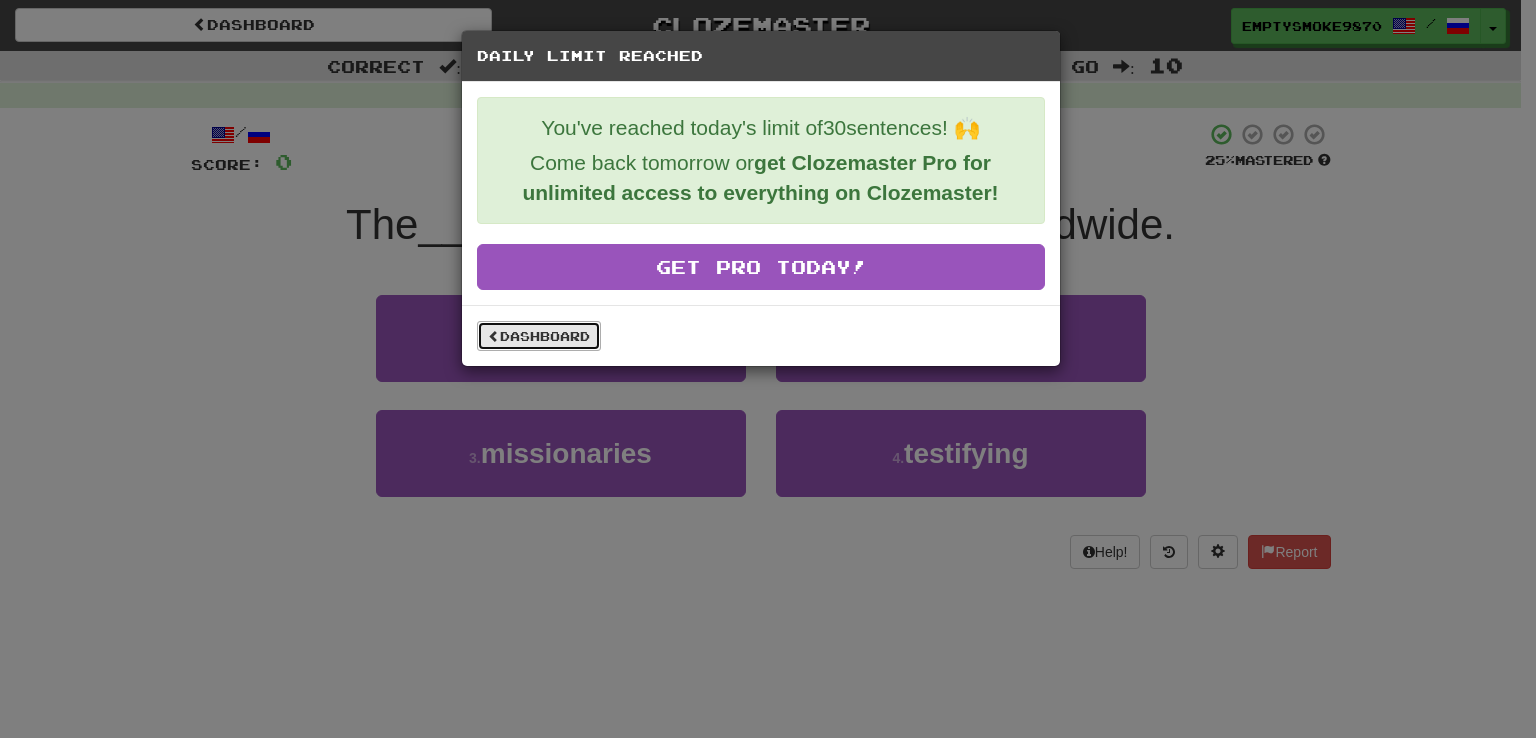 click on "Dashboard" at bounding box center [539, 336] 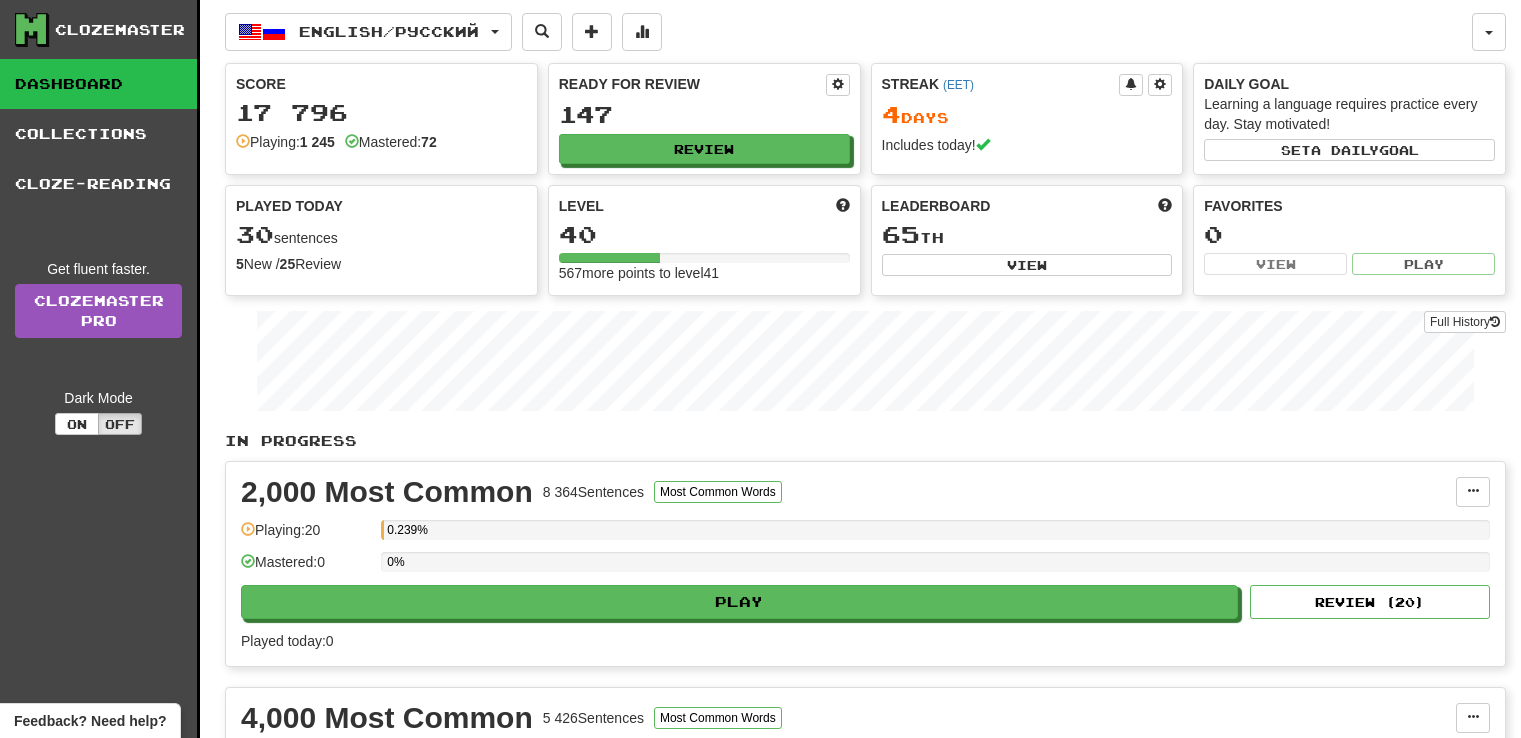 scroll, scrollTop: 0, scrollLeft: 0, axis: both 